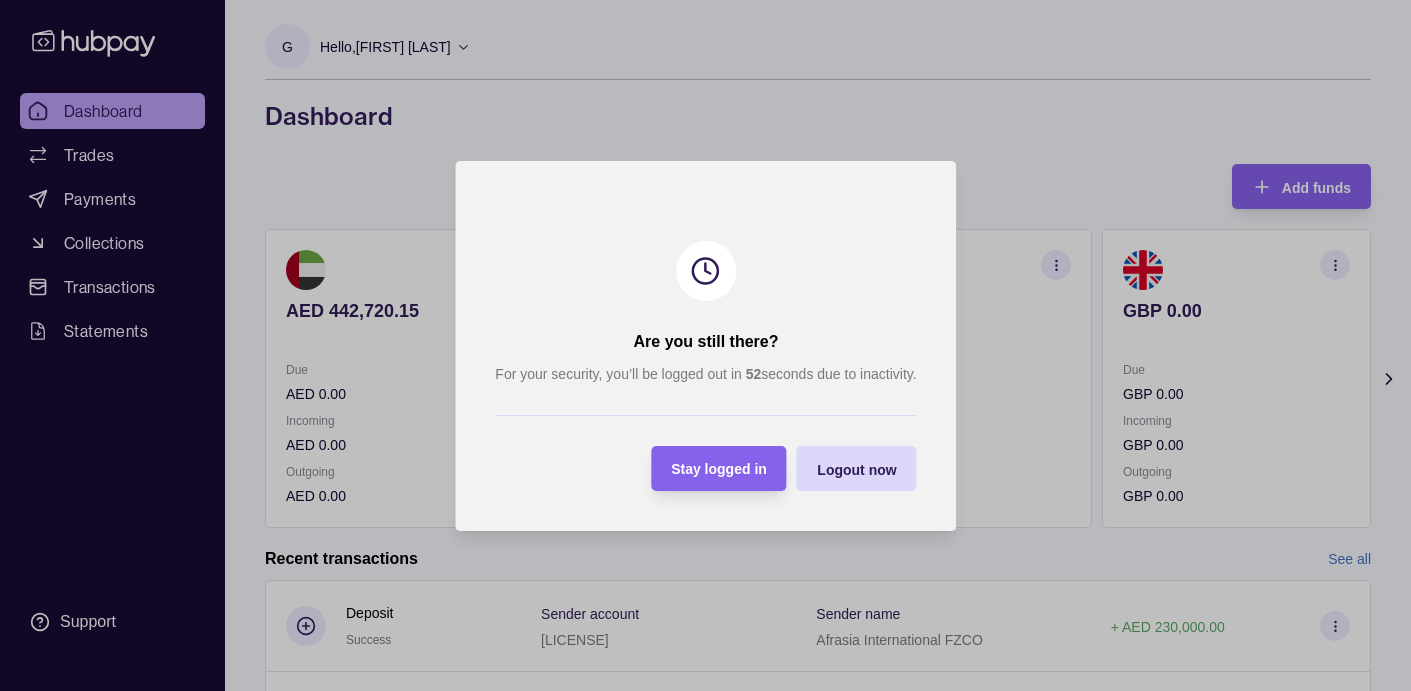 scroll, scrollTop: 95, scrollLeft: 0, axis: vertical 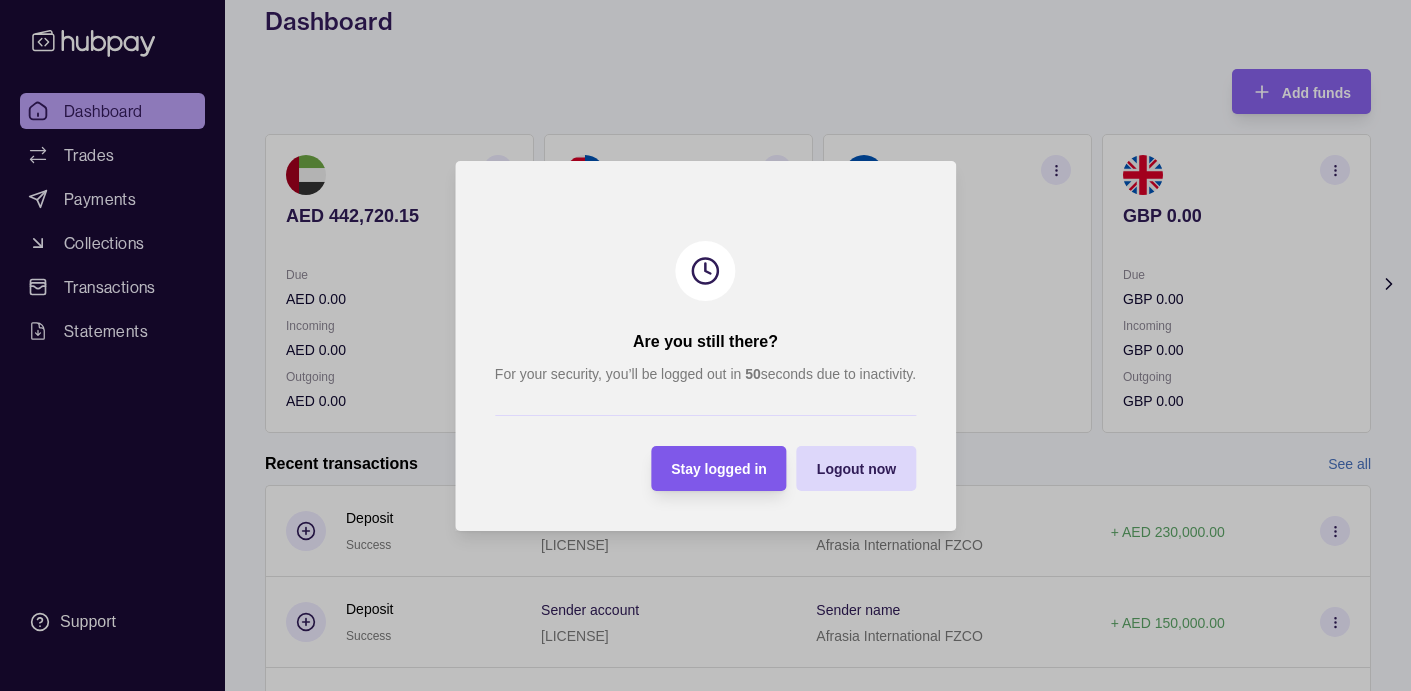 click on "Stay logged in" at bounding box center (719, 469) 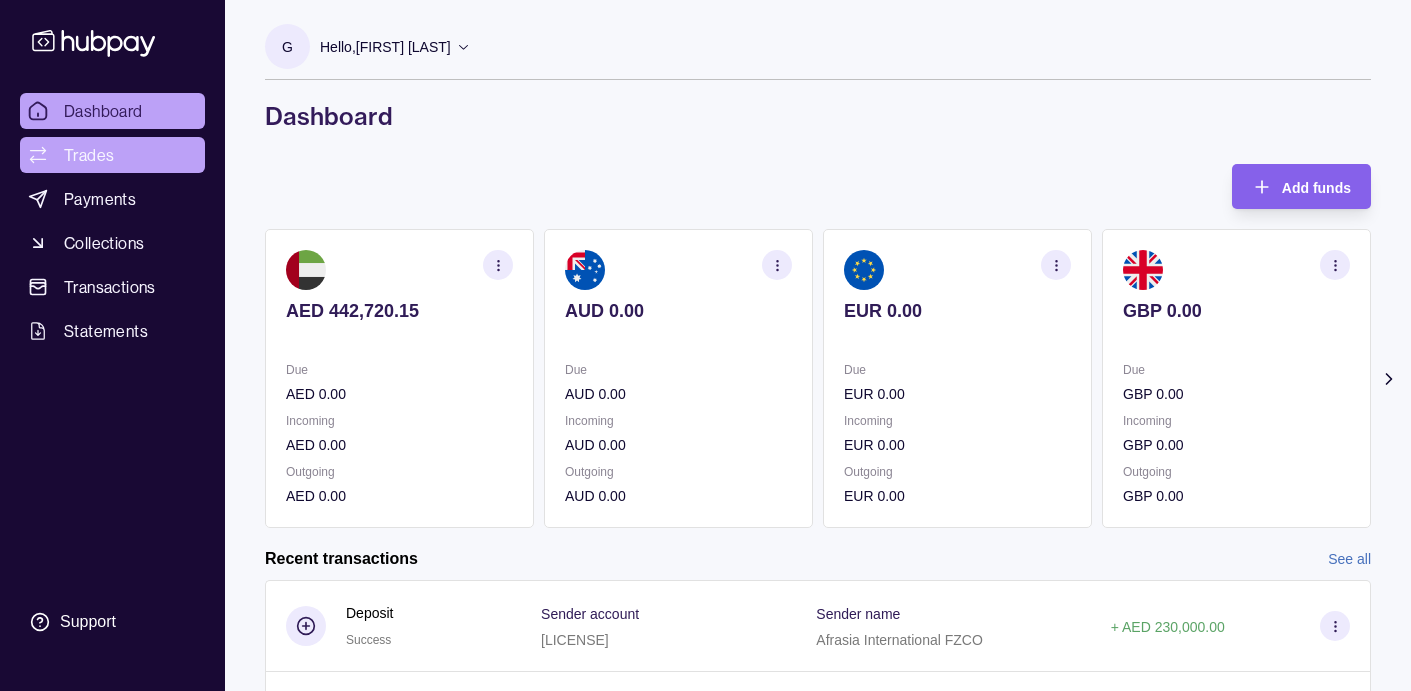 scroll, scrollTop: 0, scrollLeft: 0, axis: both 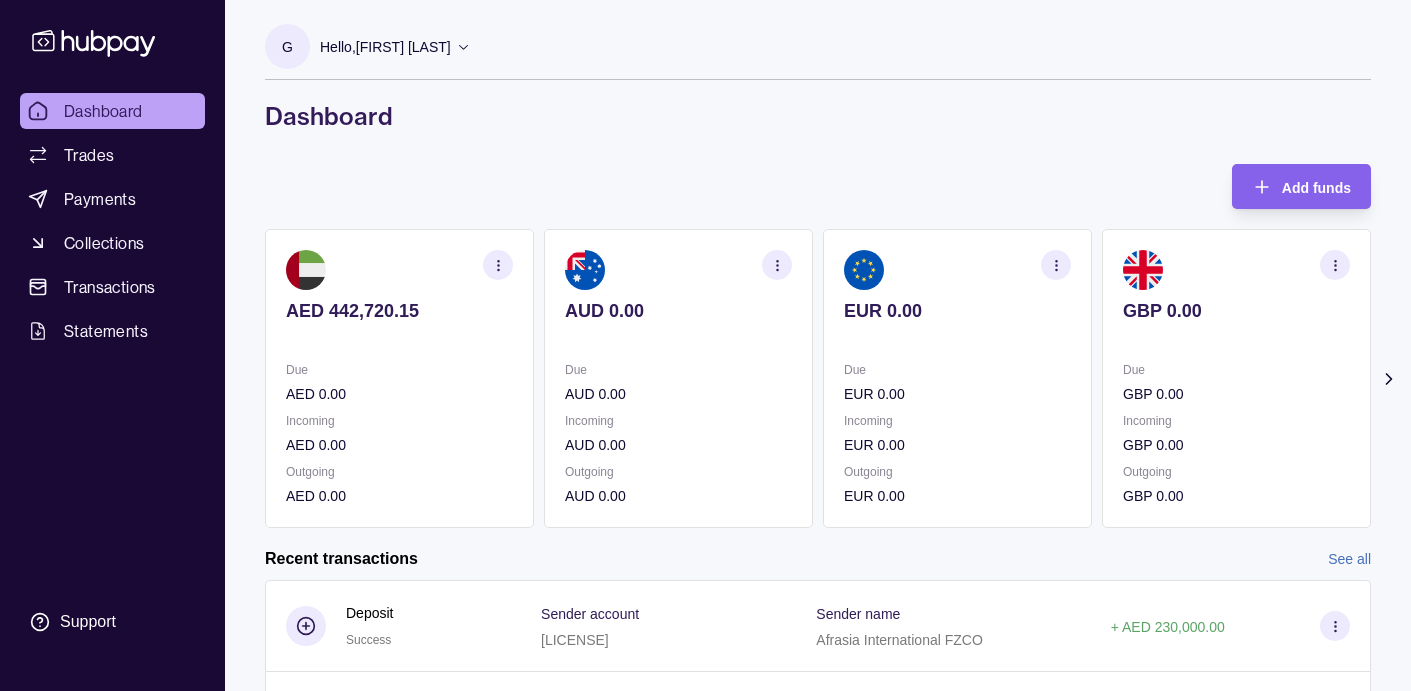 click on "Dashboard" at bounding box center (103, 111) 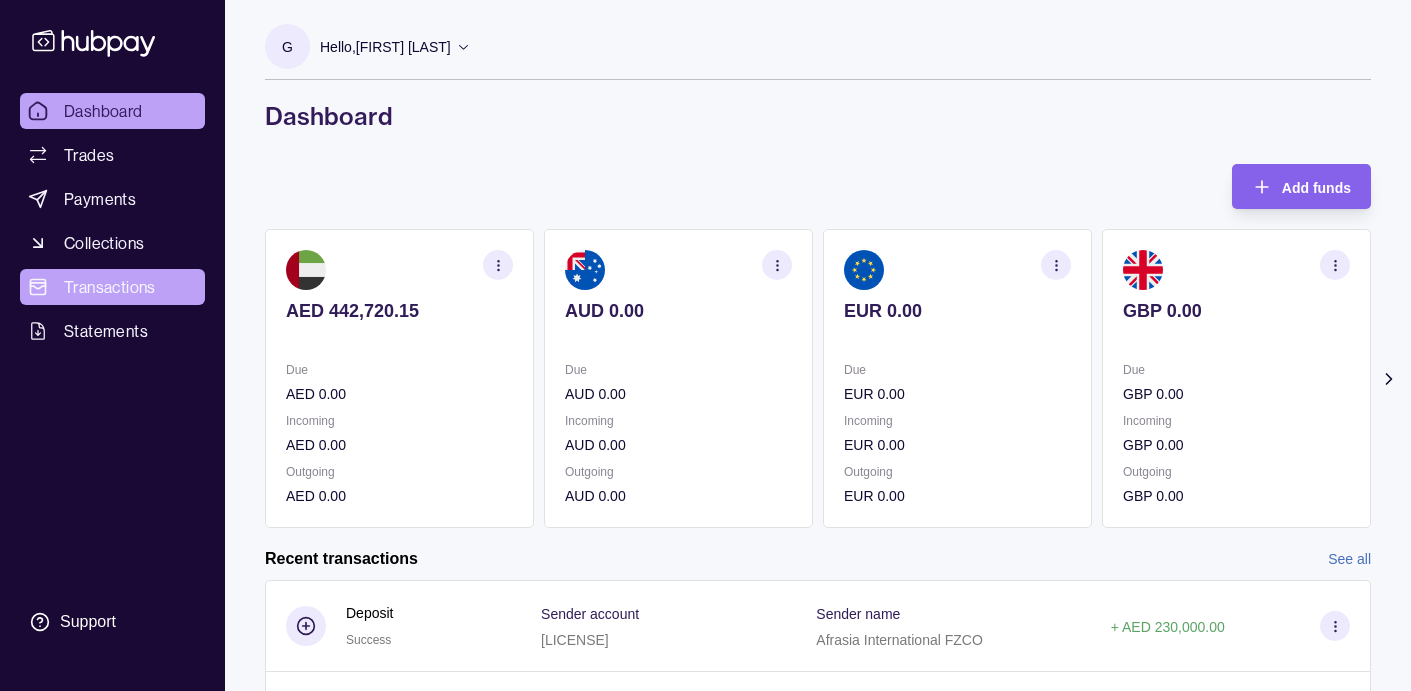 scroll, scrollTop: 0, scrollLeft: 0, axis: both 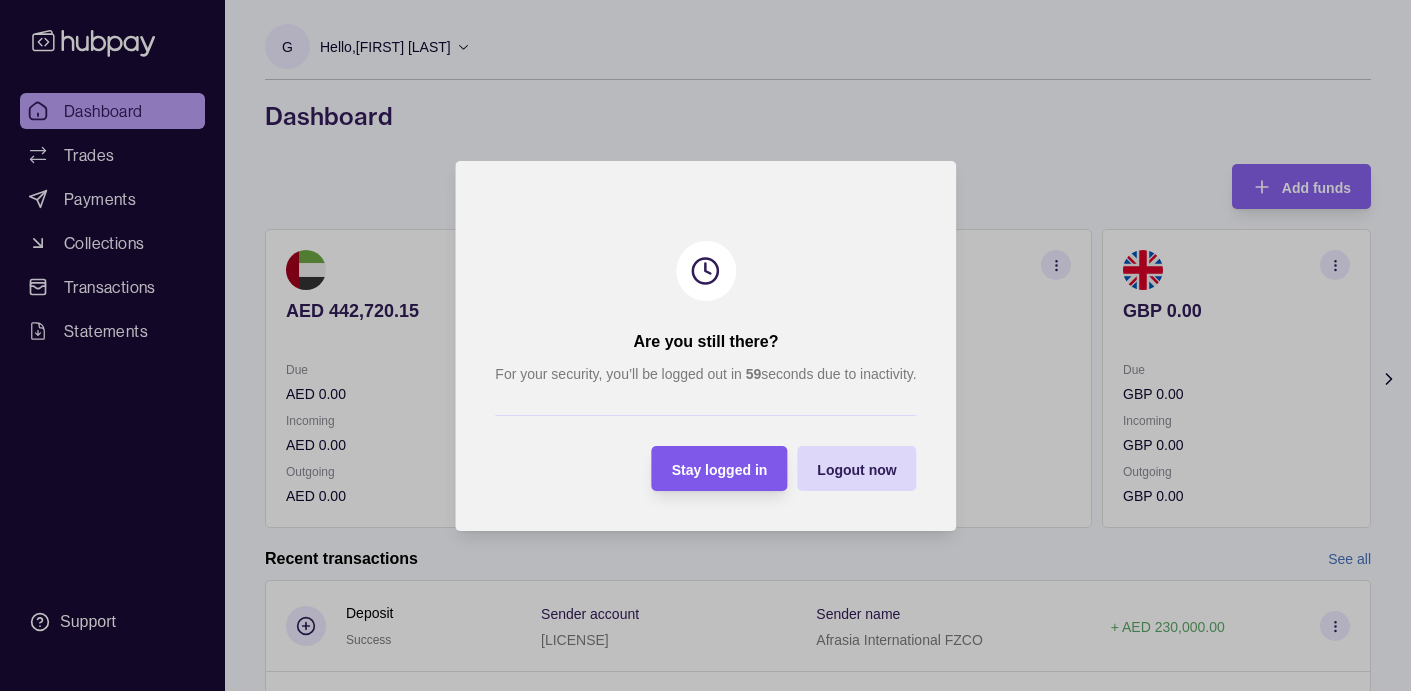 click on "Stay logged in" at bounding box center [719, 469] 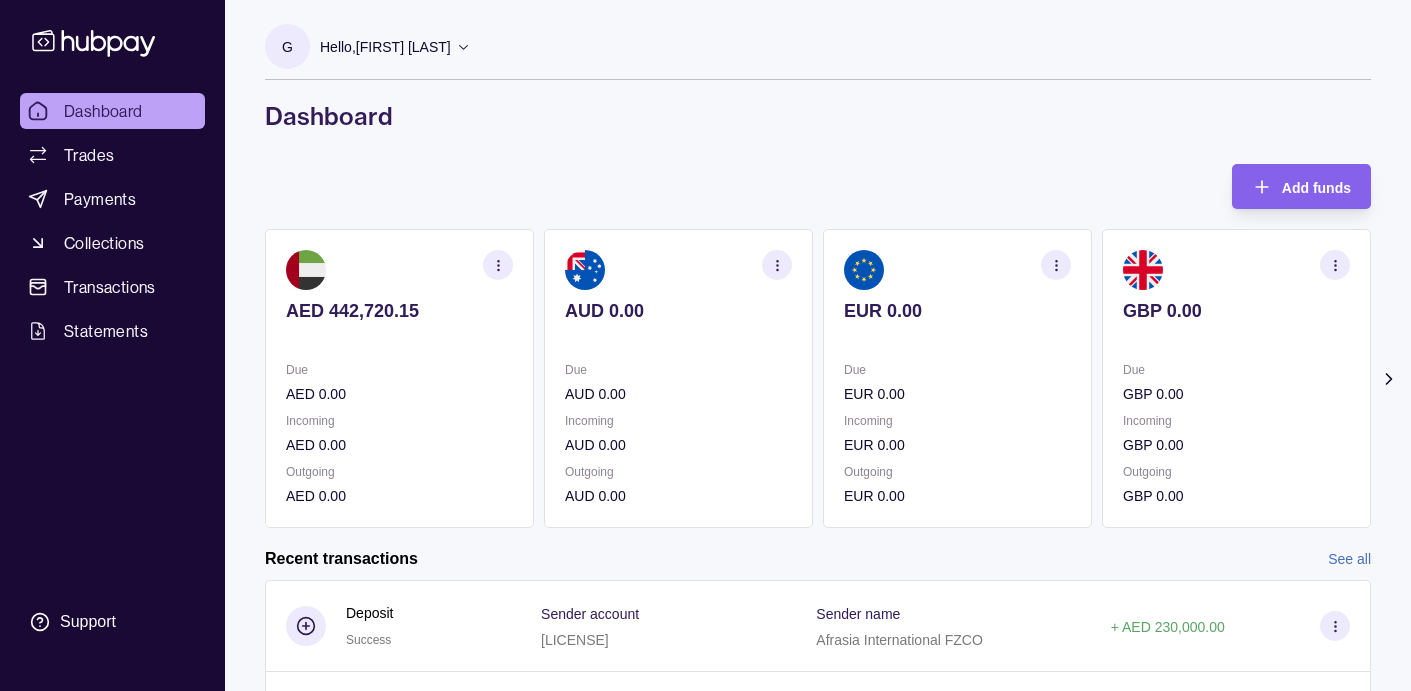 click on "Dashboard" at bounding box center (103, 111) 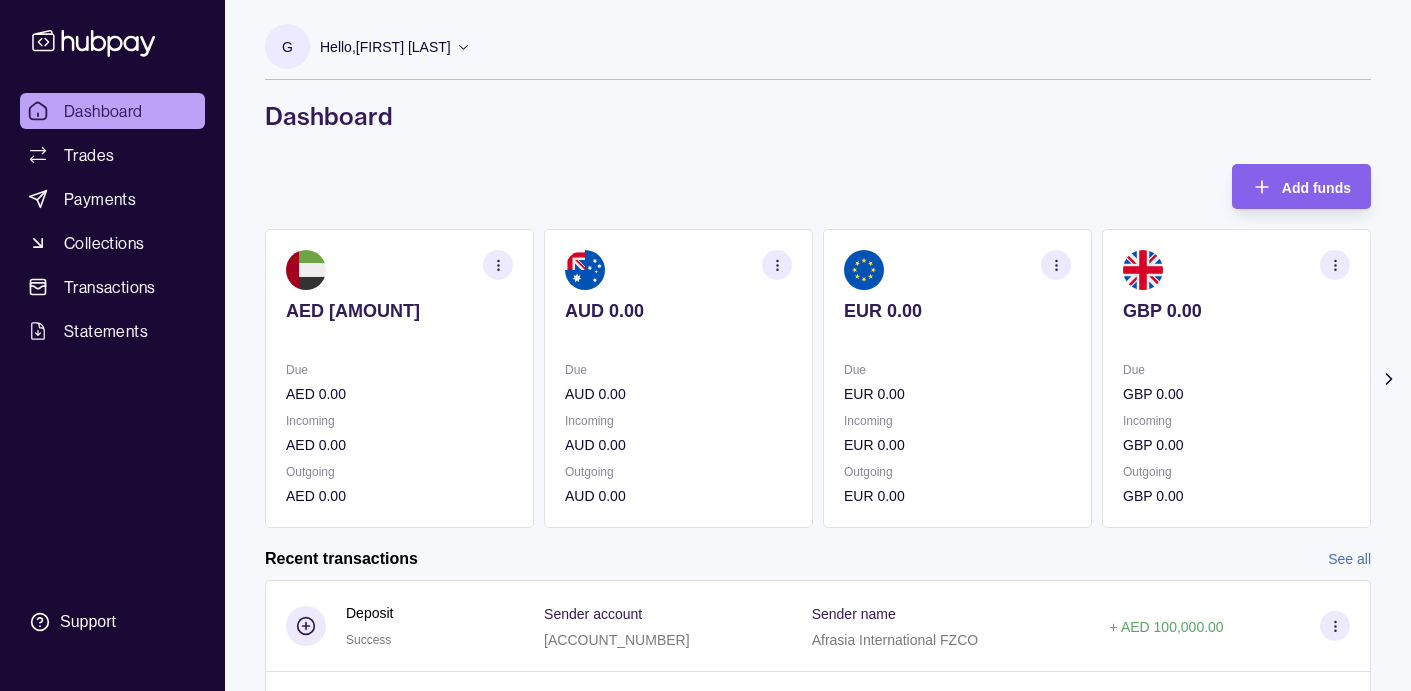 scroll, scrollTop: 0, scrollLeft: 0, axis: both 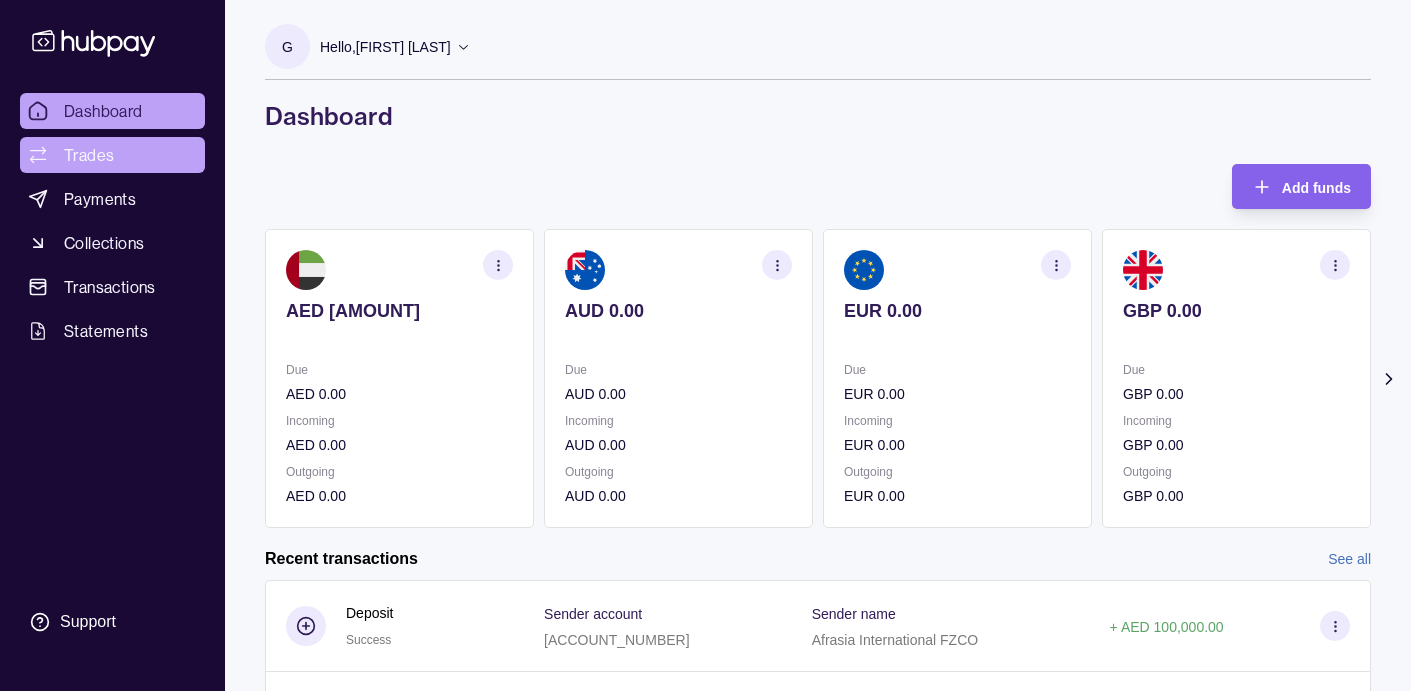 click on "Trades" at bounding box center [89, 155] 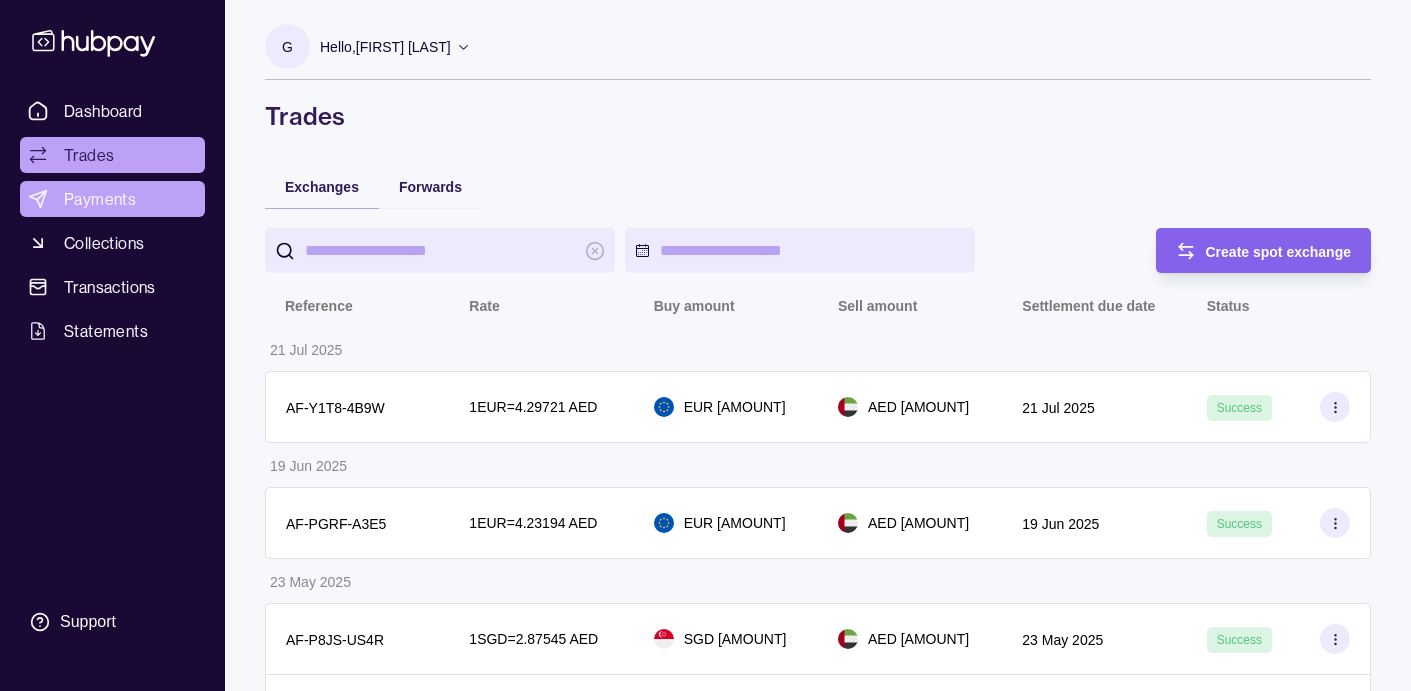 click on "Payments" at bounding box center [100, 199] 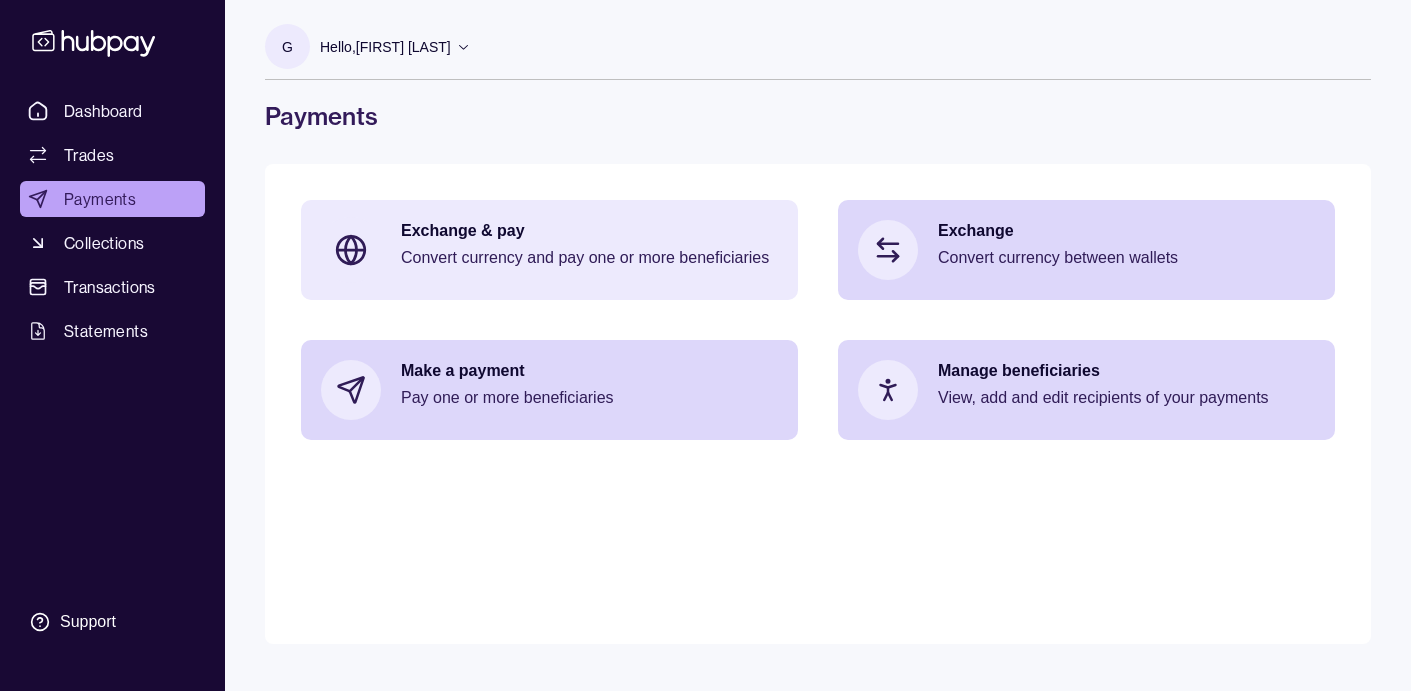 click on "Convert currency and pay one or more beneficiaries" at bounding box center (589, 258) 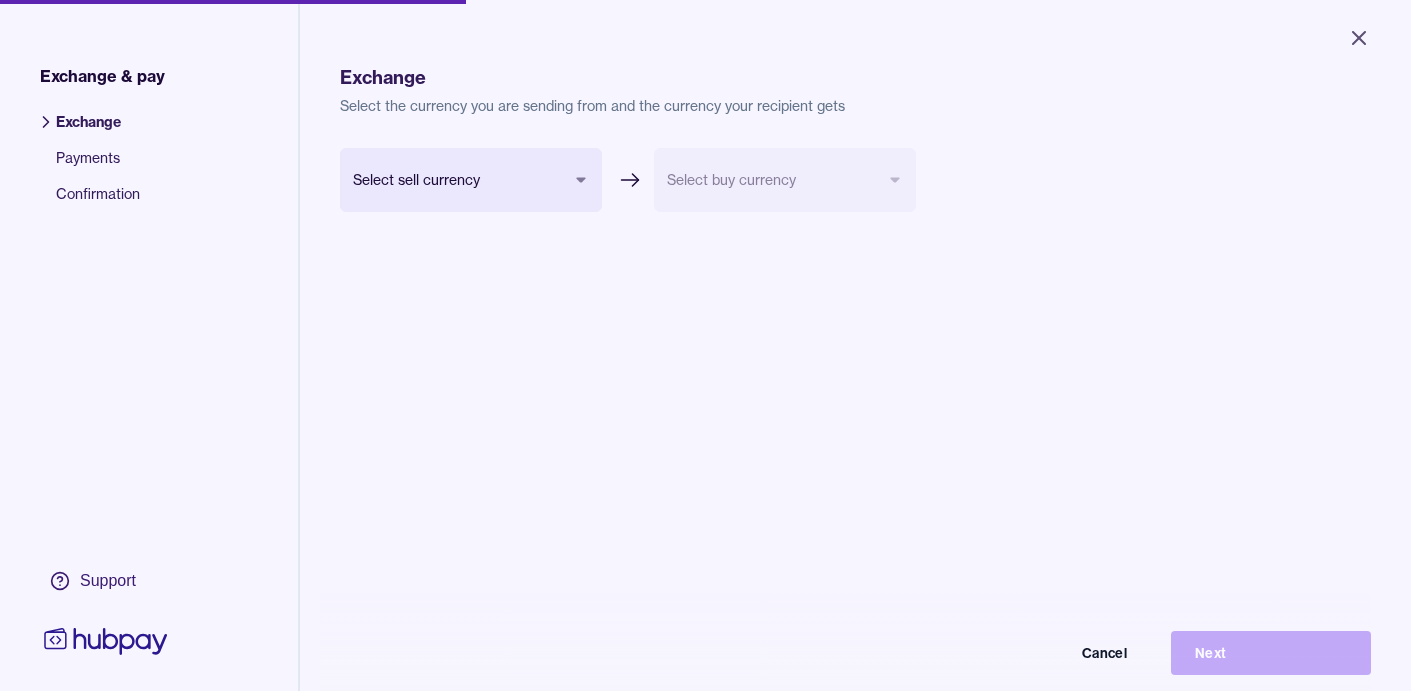 click on "Close Exchange & pay Exchange Payments Confirmation Support Exchange Select the currency you are sending from and the currency your recipient gets Select sell currency *** *** *** *** *** *** Select buy currency Cancel Next Exchange & pay | Hubpay" at bounding box center (705, 345) 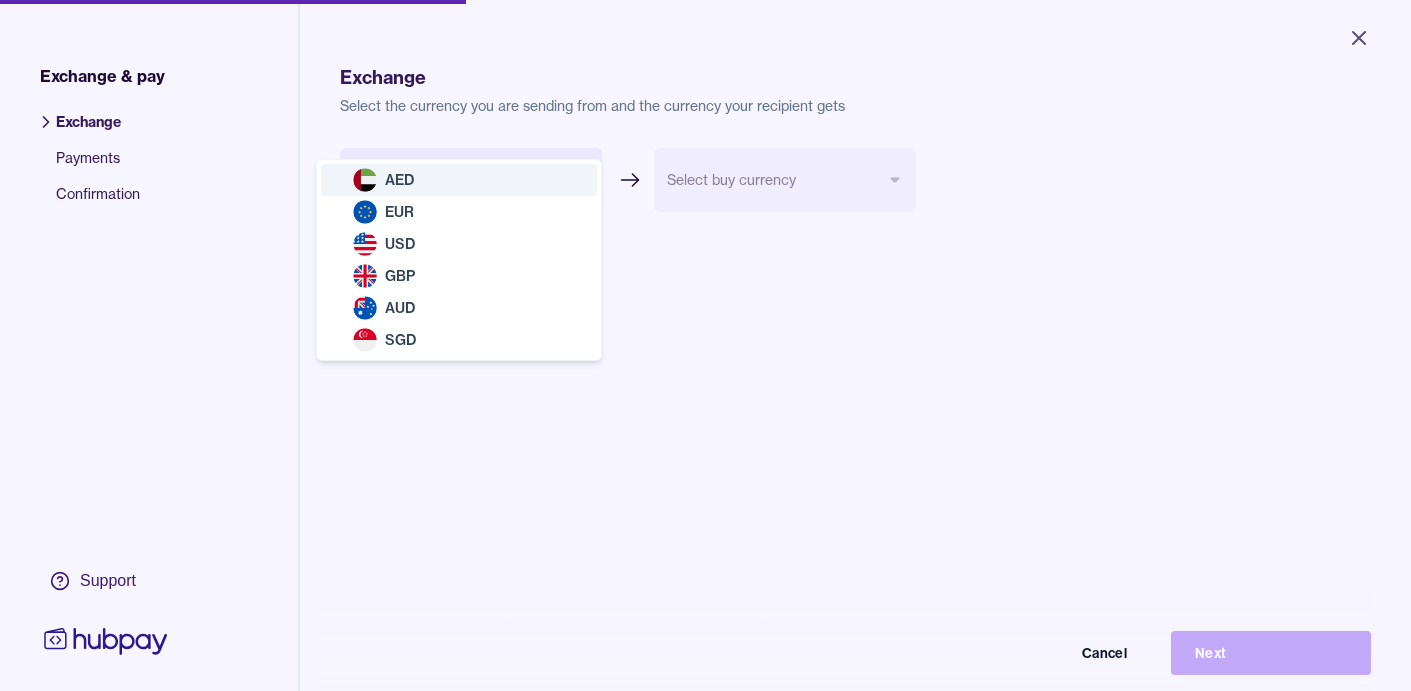 select on "***" 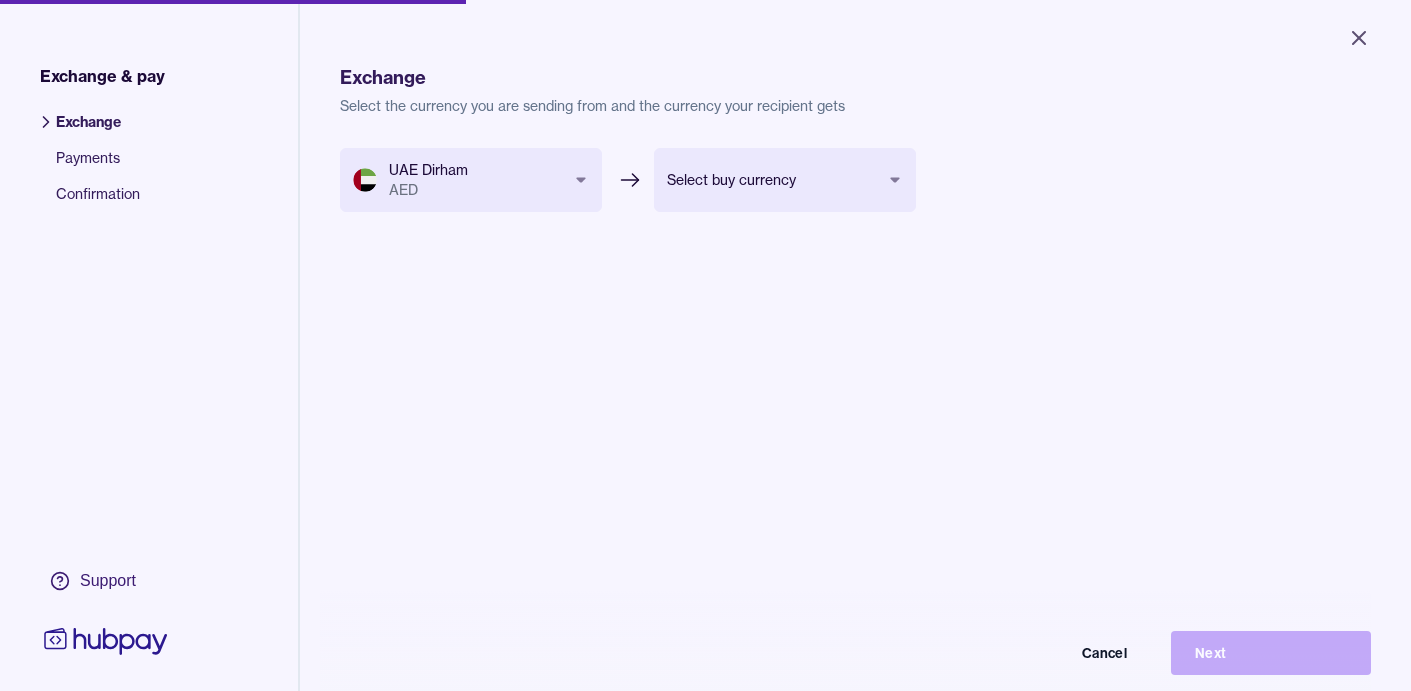 click on "Close Exchange & pay Exchange Payments Confirmation Support Exchange Select the currency you are sending from and the currency your recipient gets UAE Dirham AED *** *** *** *** *** *** Select buy currency *** *** *** *** *** Cancel Next Exchange & pay | Hubpay" at bounding box center [705, 345] 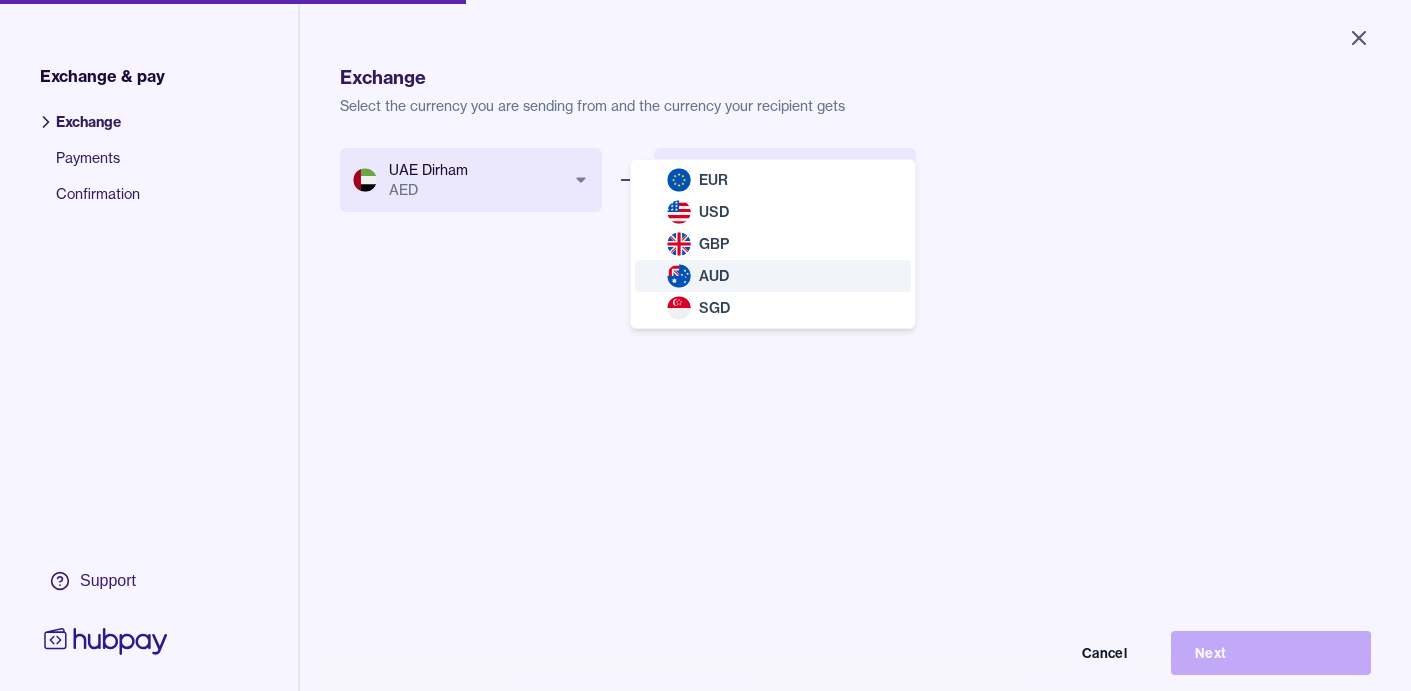 select on "***" 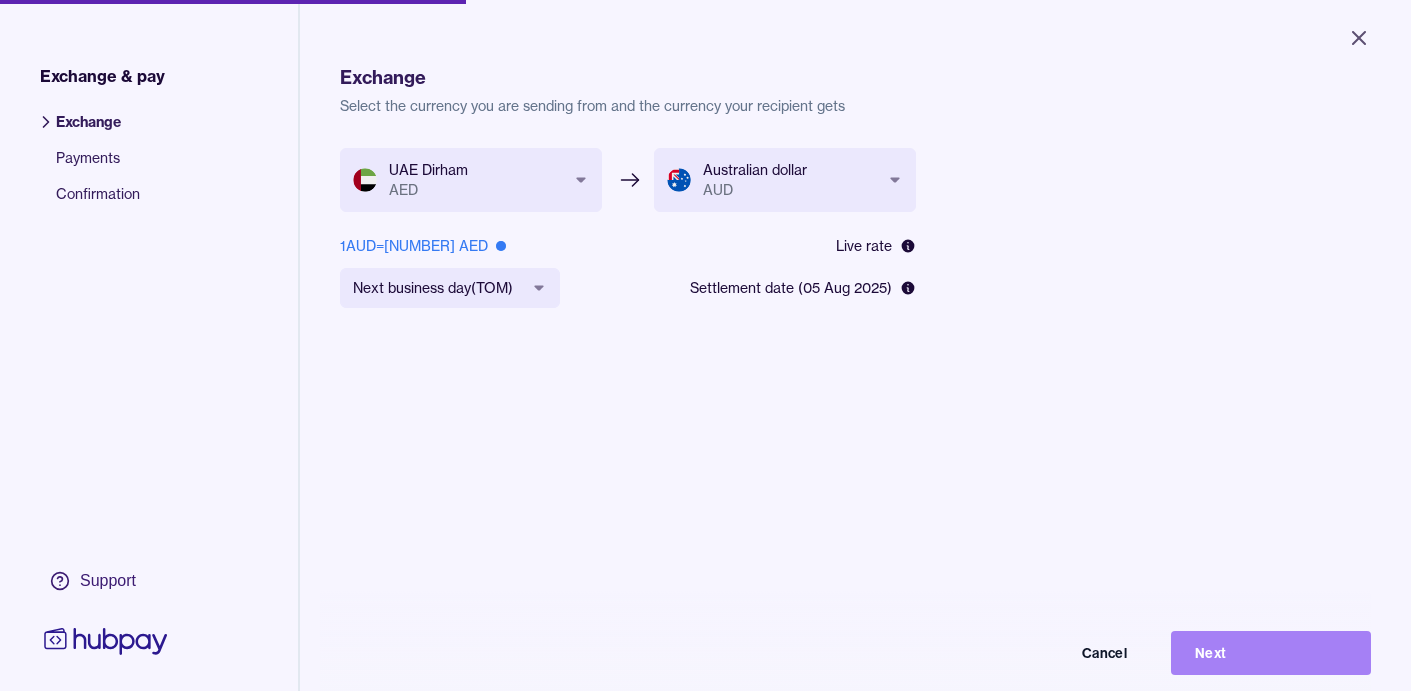 click on "Next" at bounding box center [1271, 653] 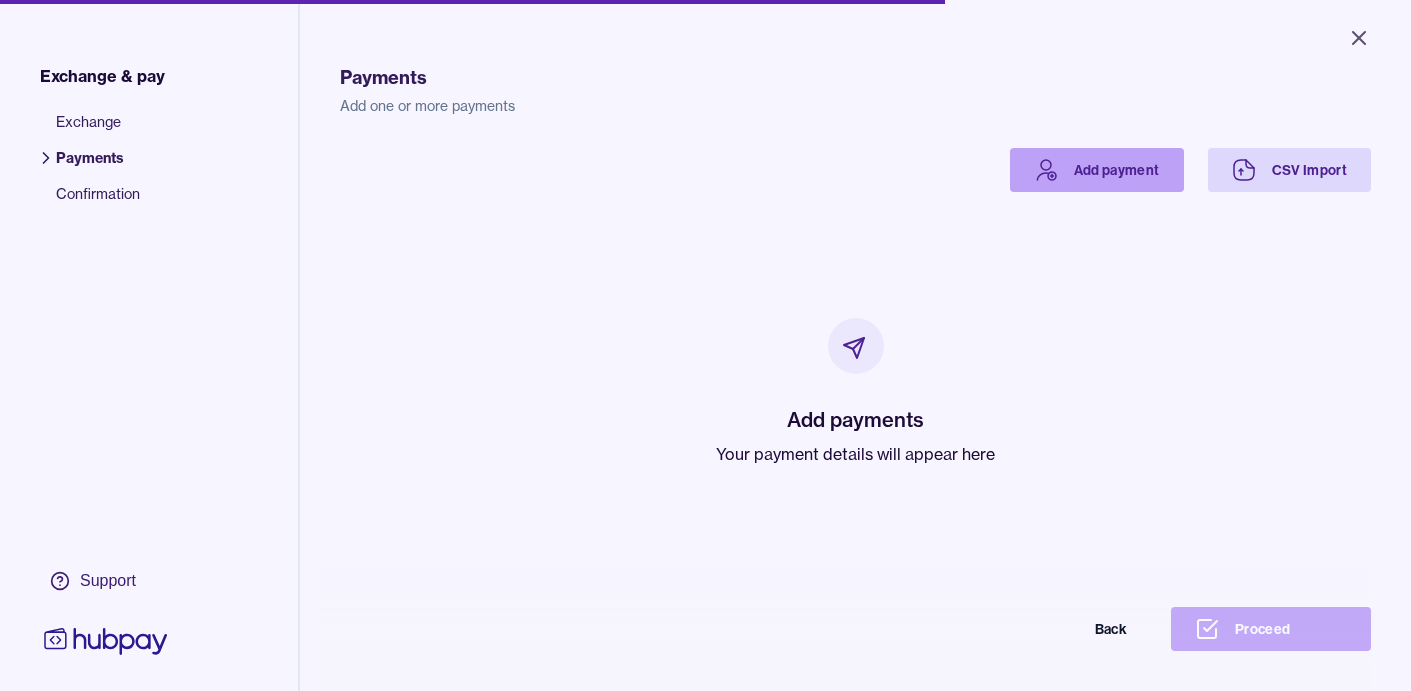 click on "Add payment" at bounding box center (1097, 170) 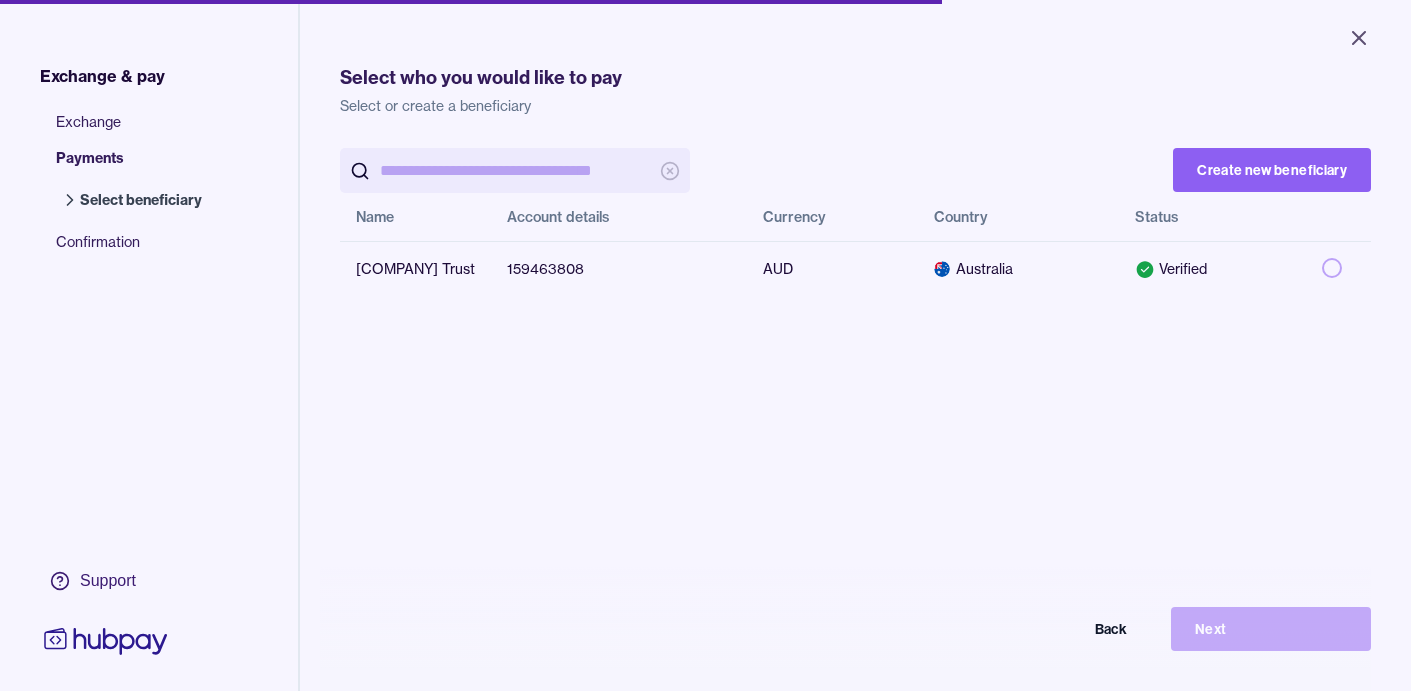 scroll, scrollTop: 0, scrollLeft: 0, axis: both 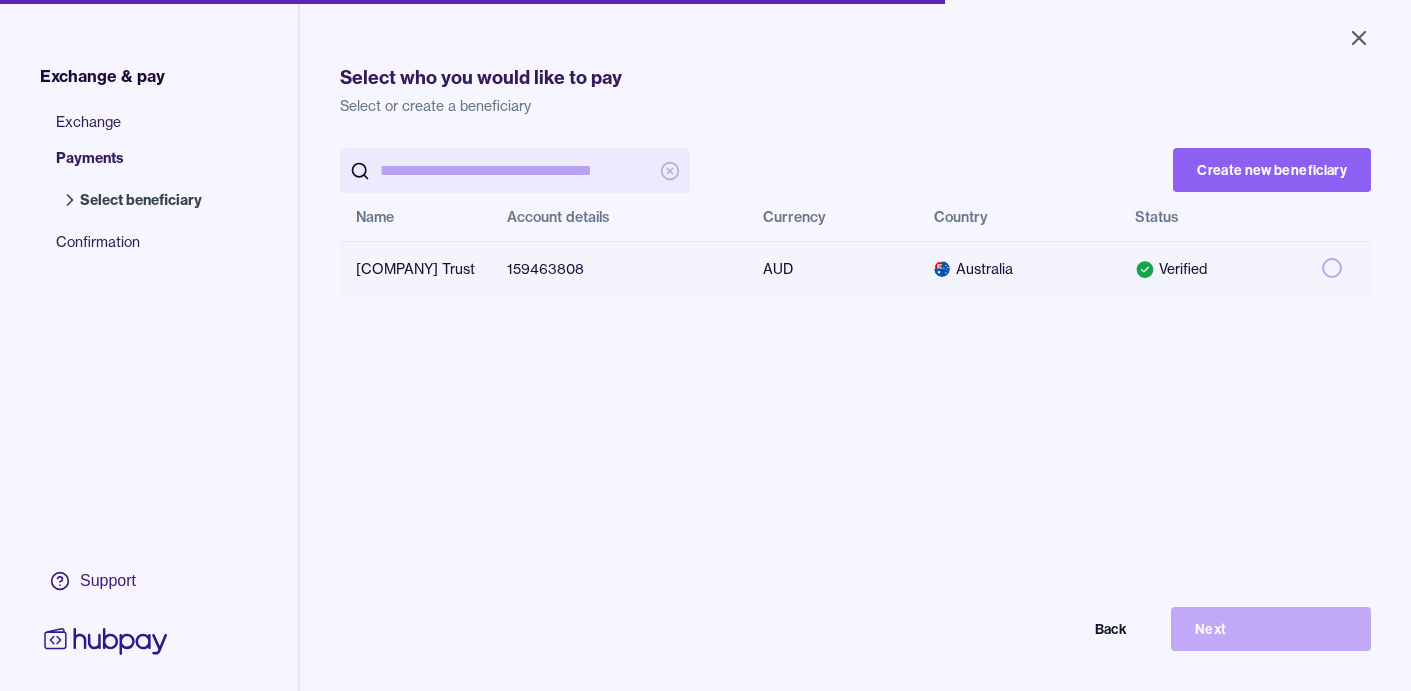 click at bounding box center [1332, 268] 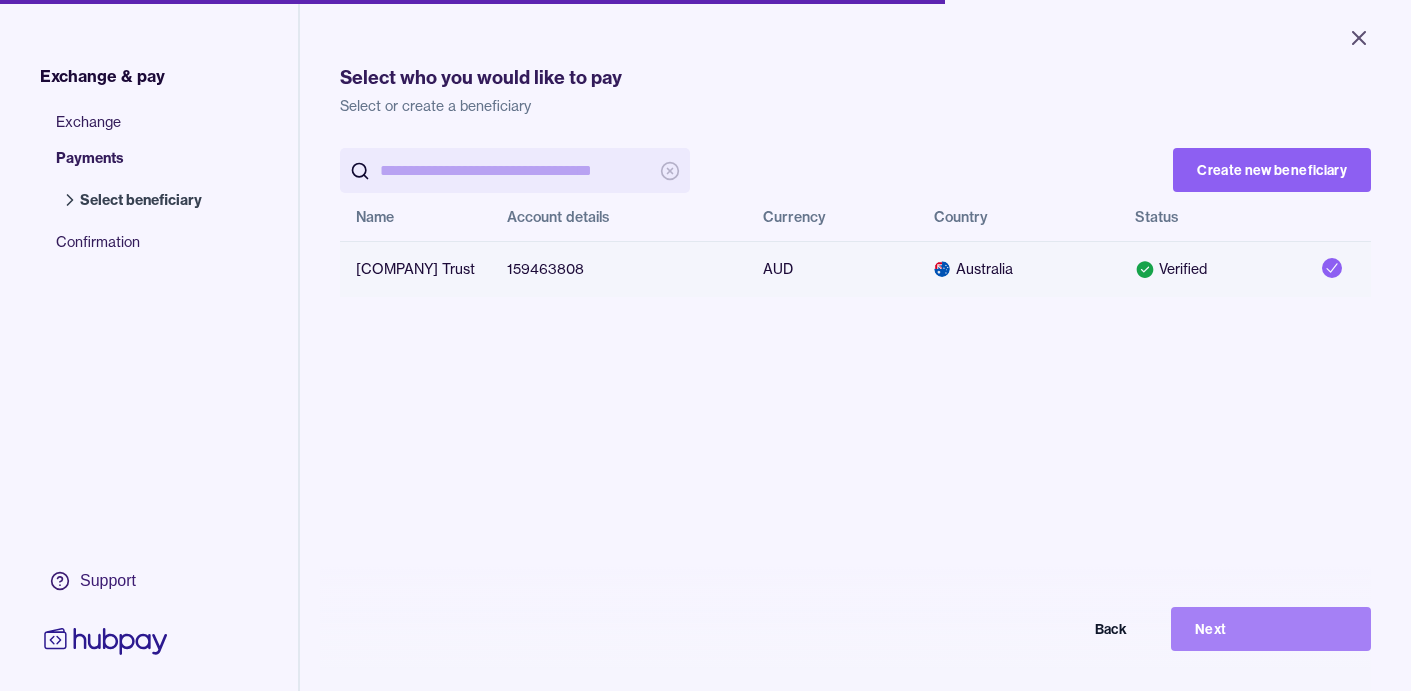 click on "Next" at bounding box center [1271, 629] 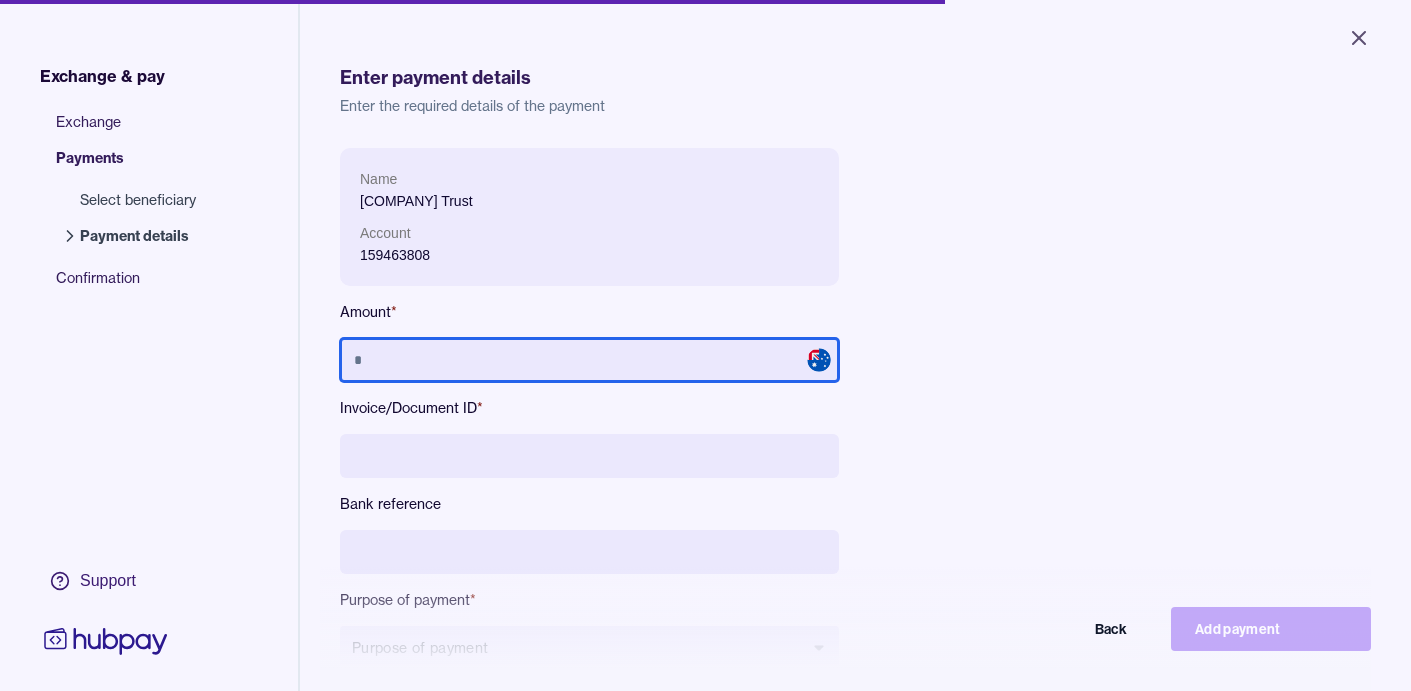 click at bounding box center [589, 360] 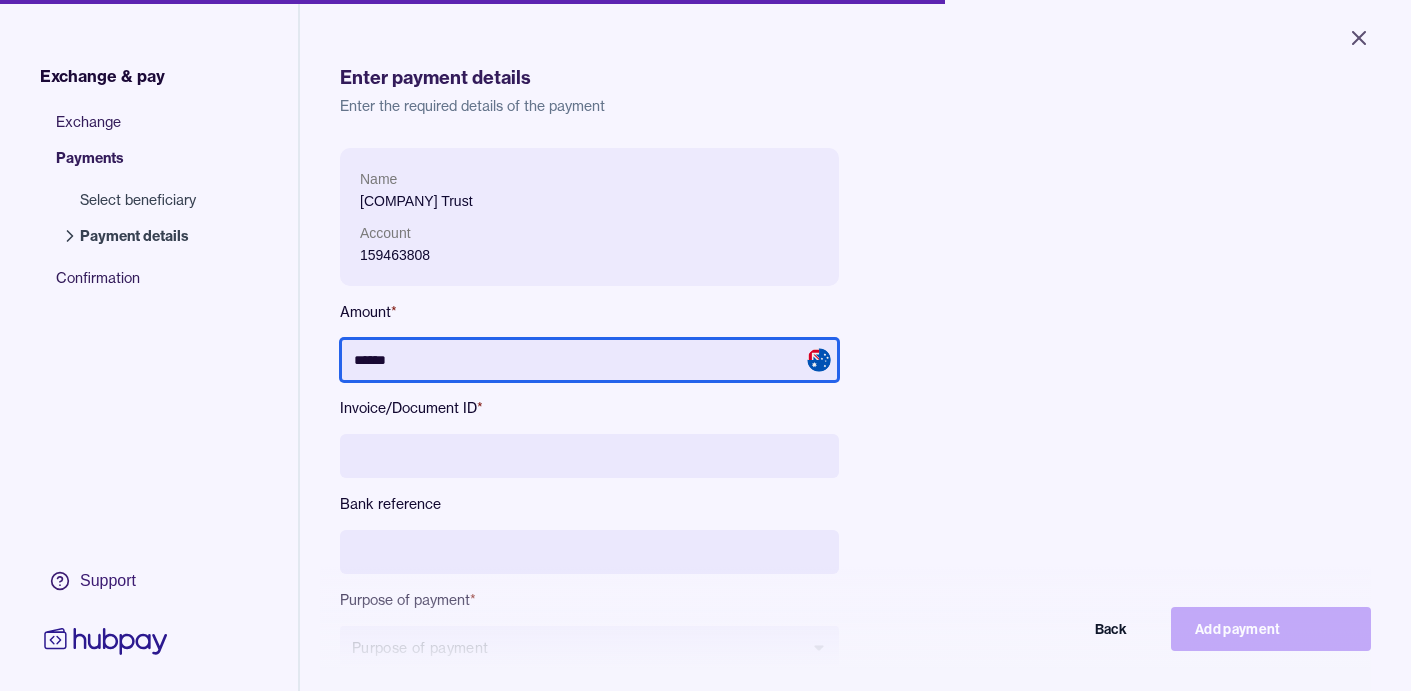 type on "*******" 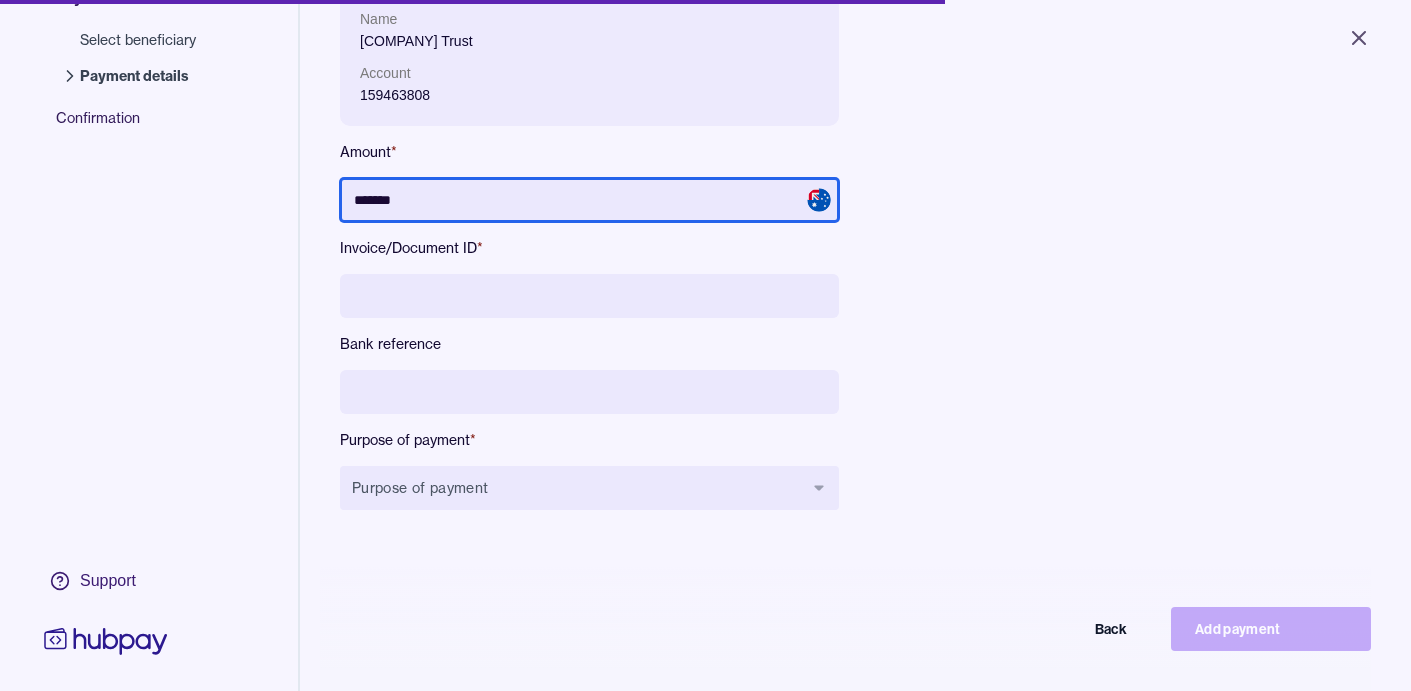 scroll, scrollTop: 132, scrollLeft: 0, axis: vertical 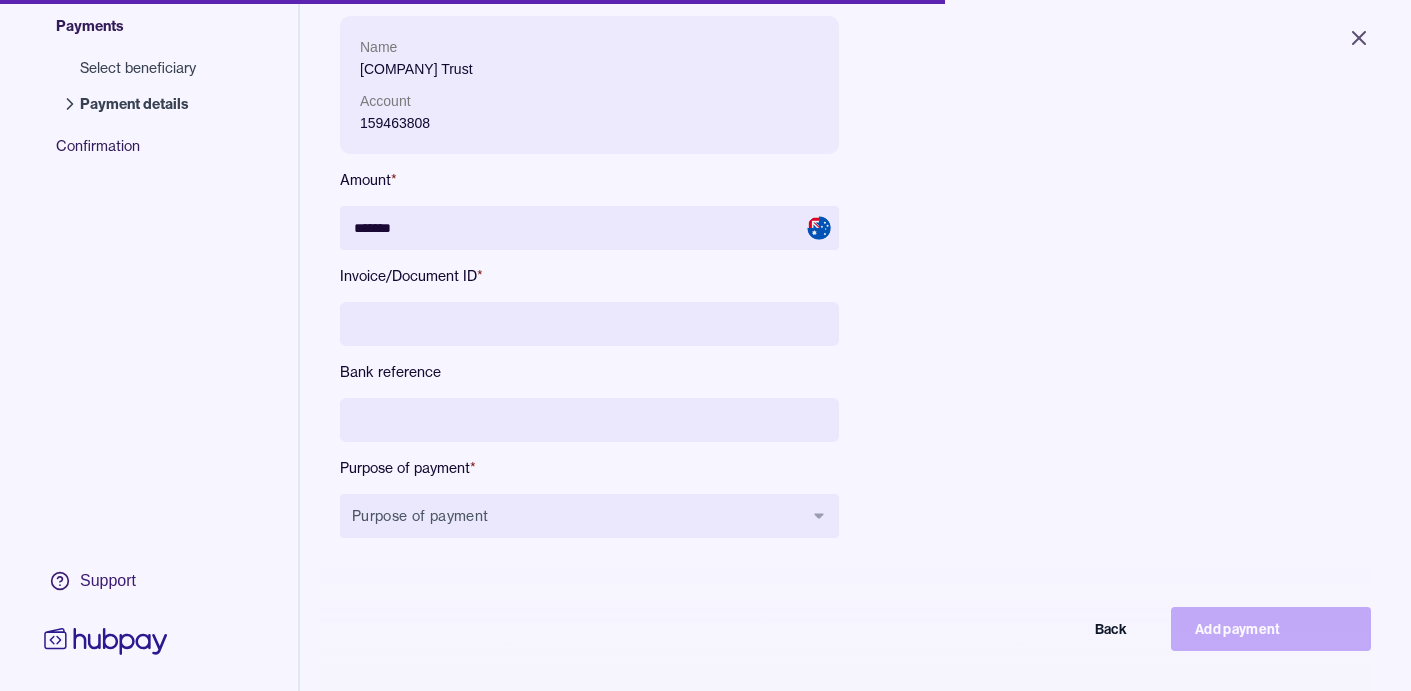 click at bounding box center [589, 324] 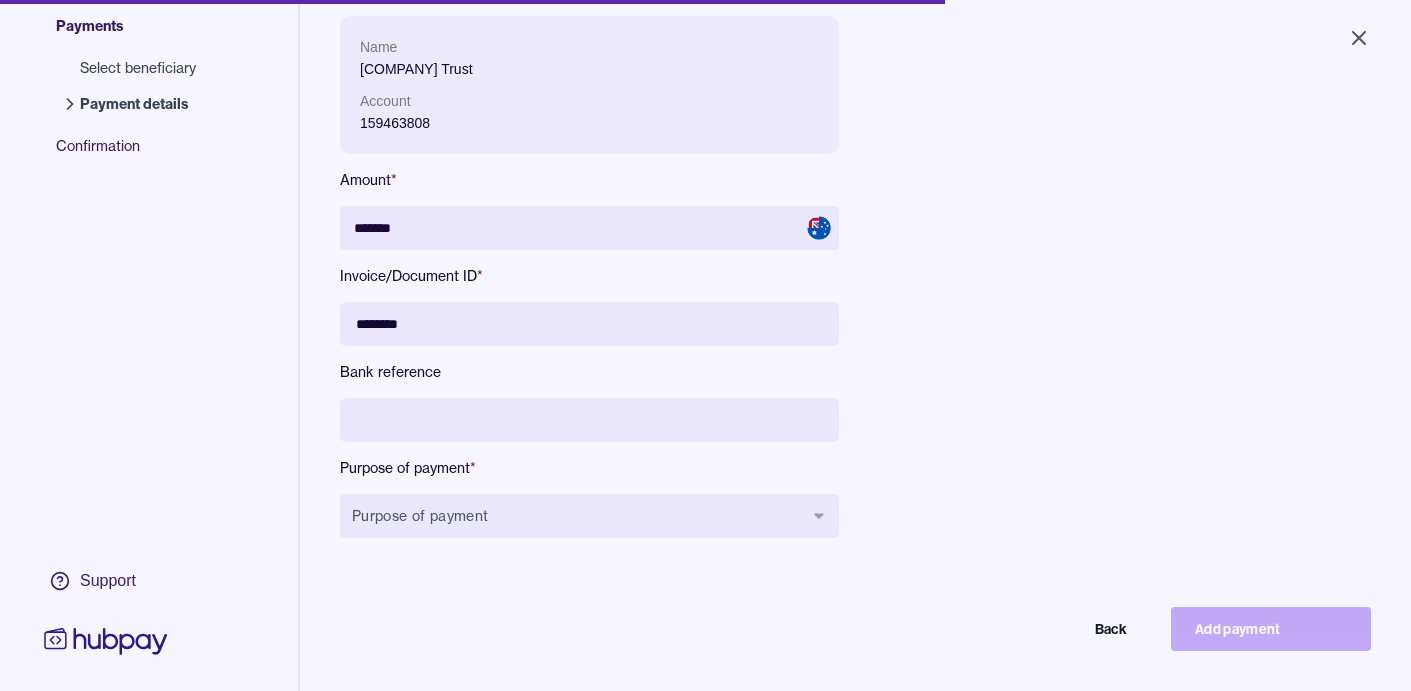 type on "********" 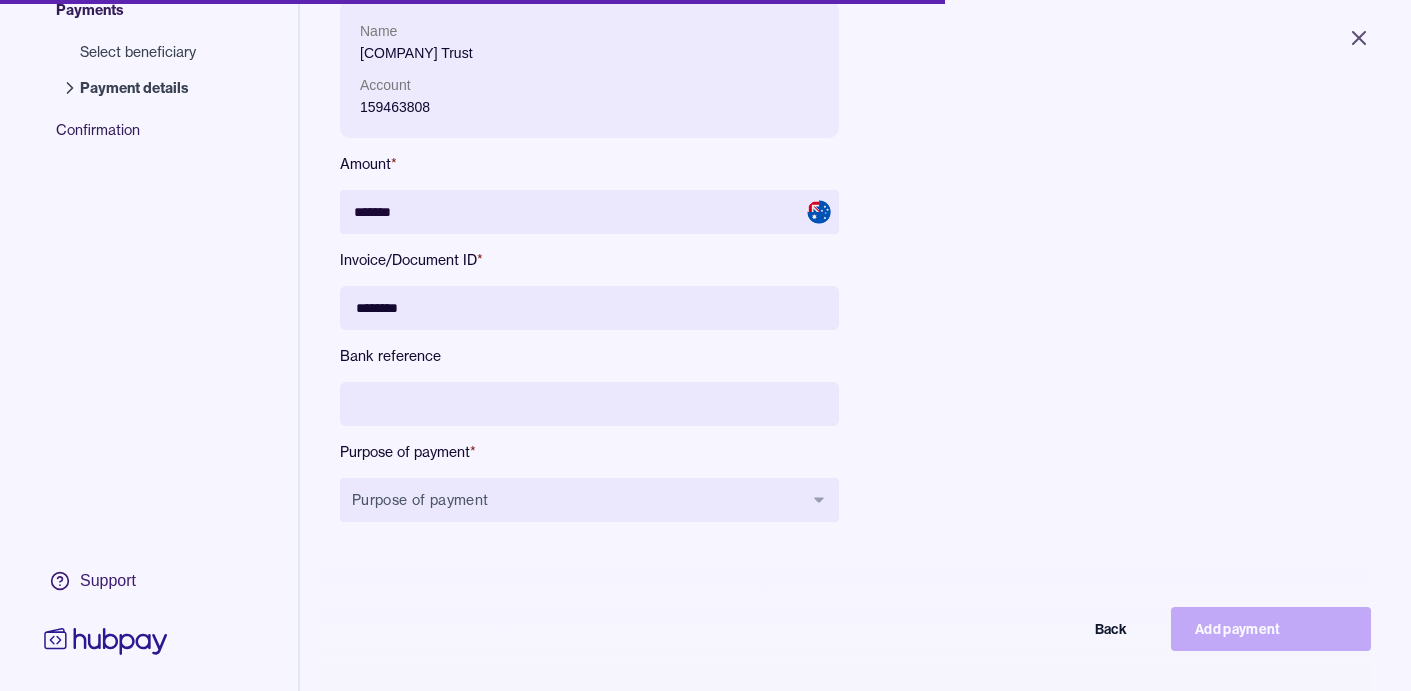 scroll, scrollTop: 152, scrollLeft: 0, axis: vertical 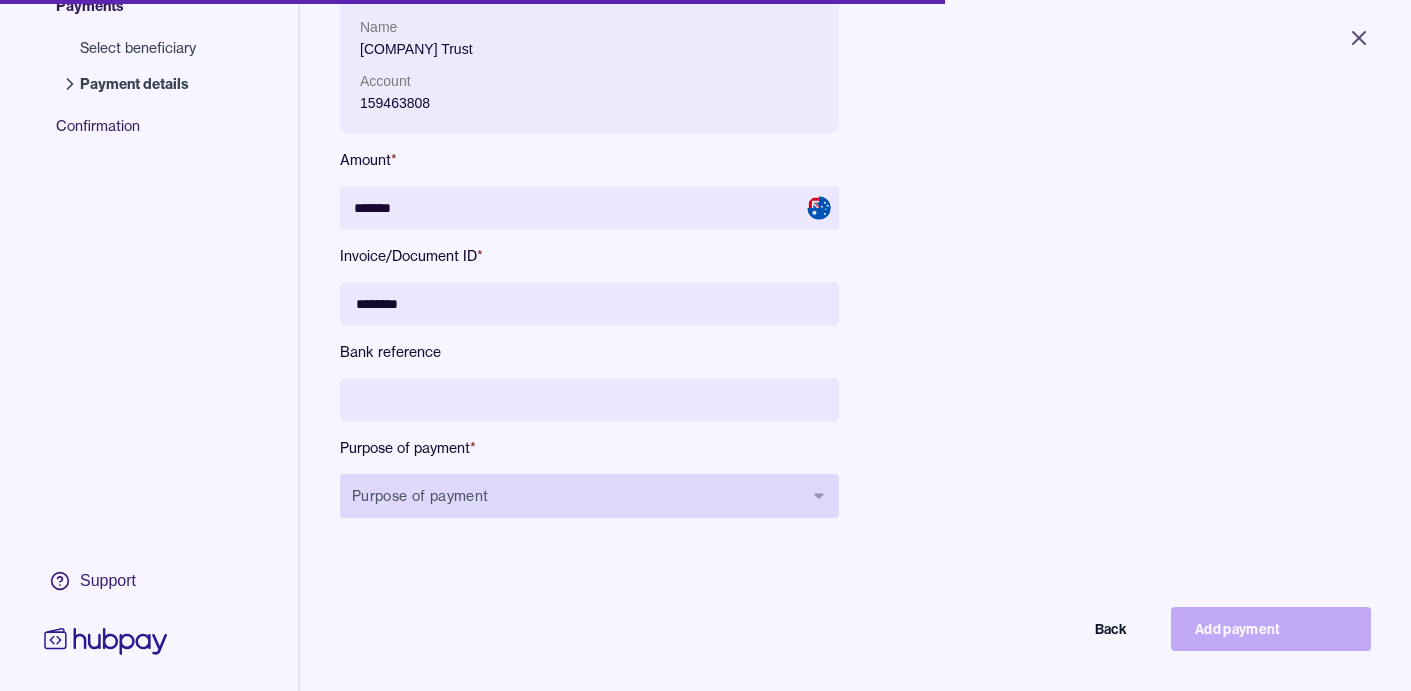 click on "Purpose of payment" at bounding box center [589, 496] 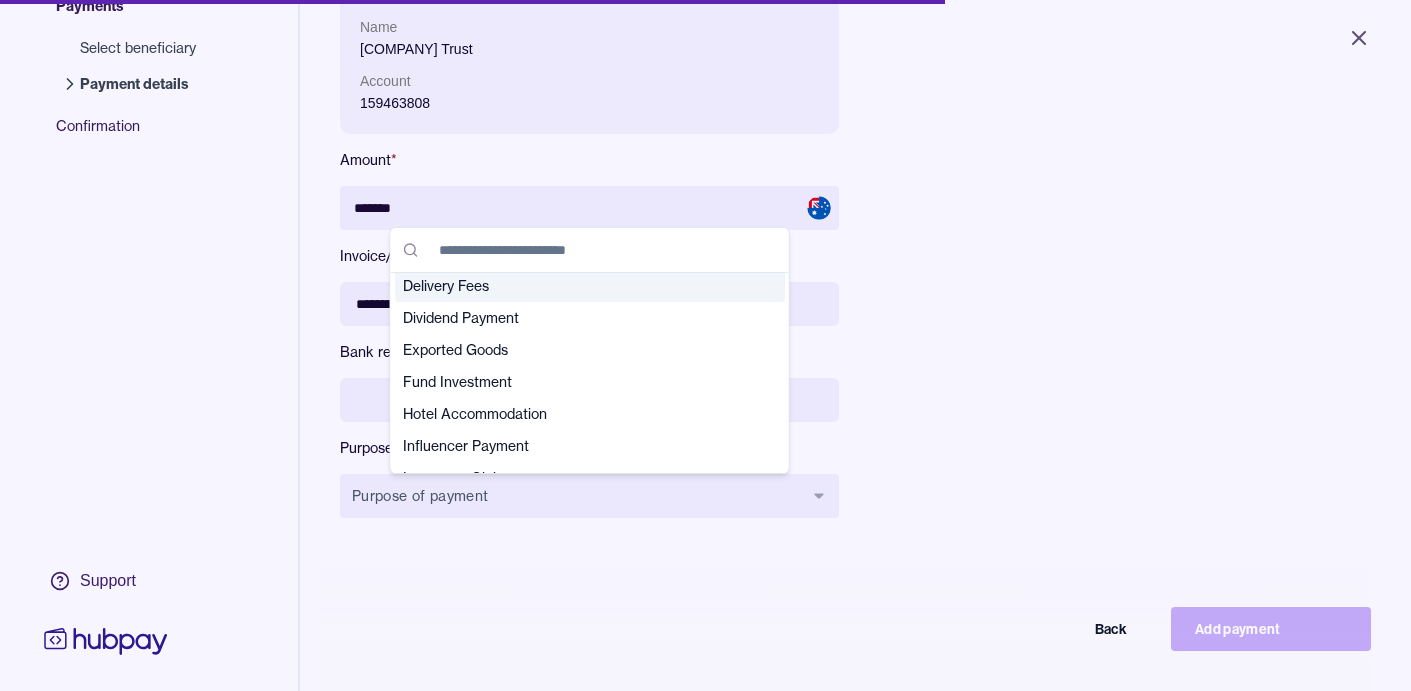 scroll, scrollTop: 171, scrollLeft: 0, axis: vertical 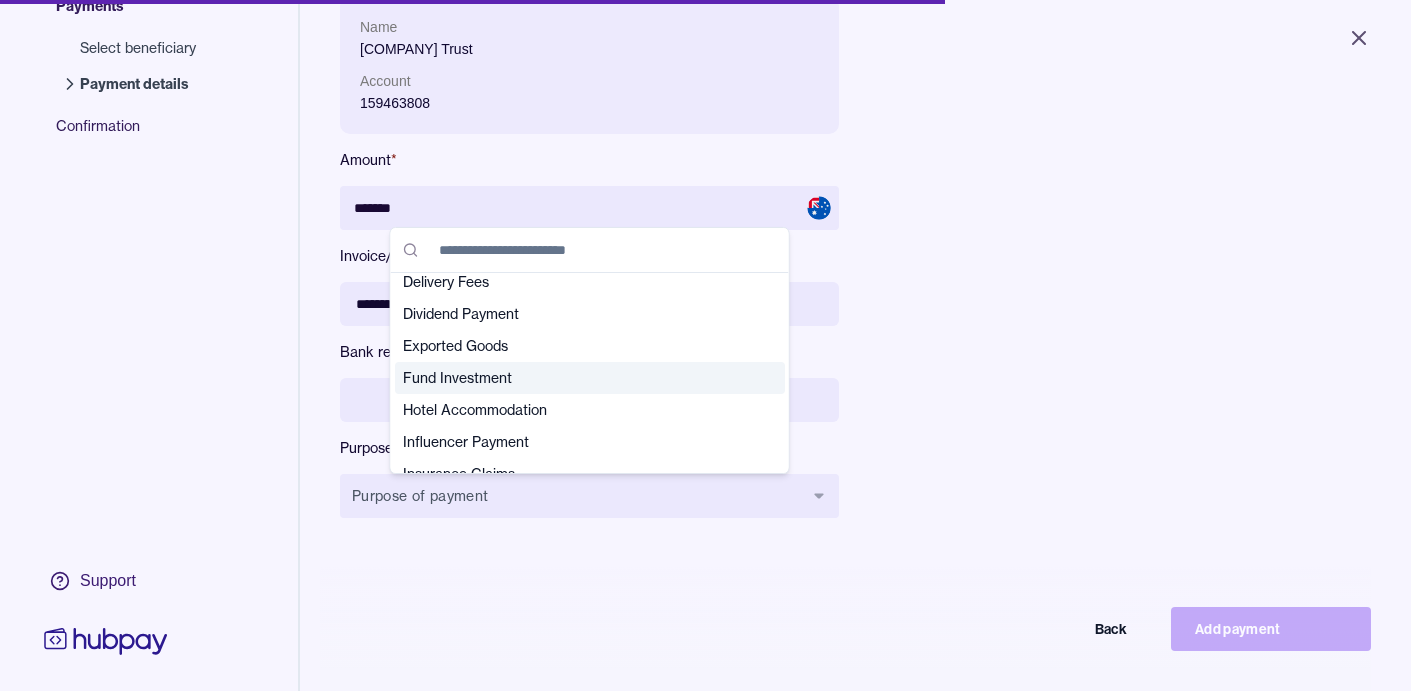 click on "Fund Investment" at bounding box center [578, 378] 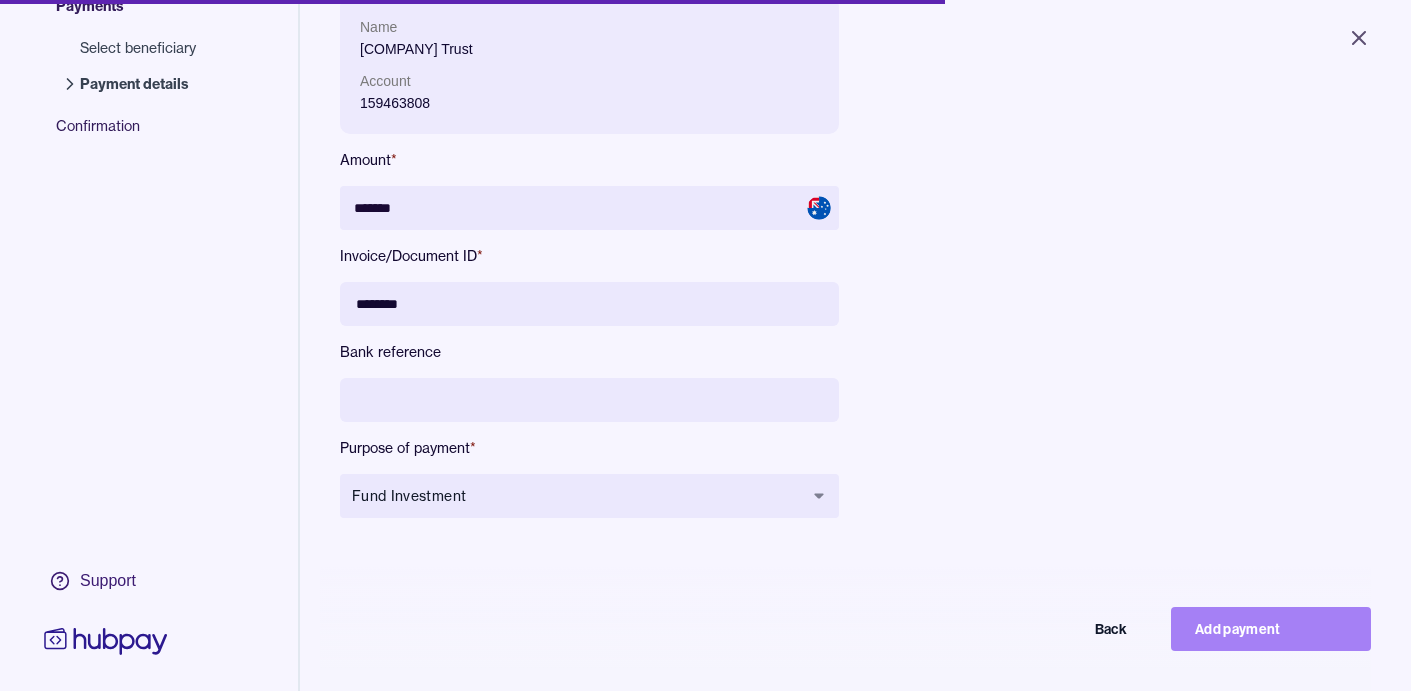 click on "Add payment" at bounding box center [1271, 629] 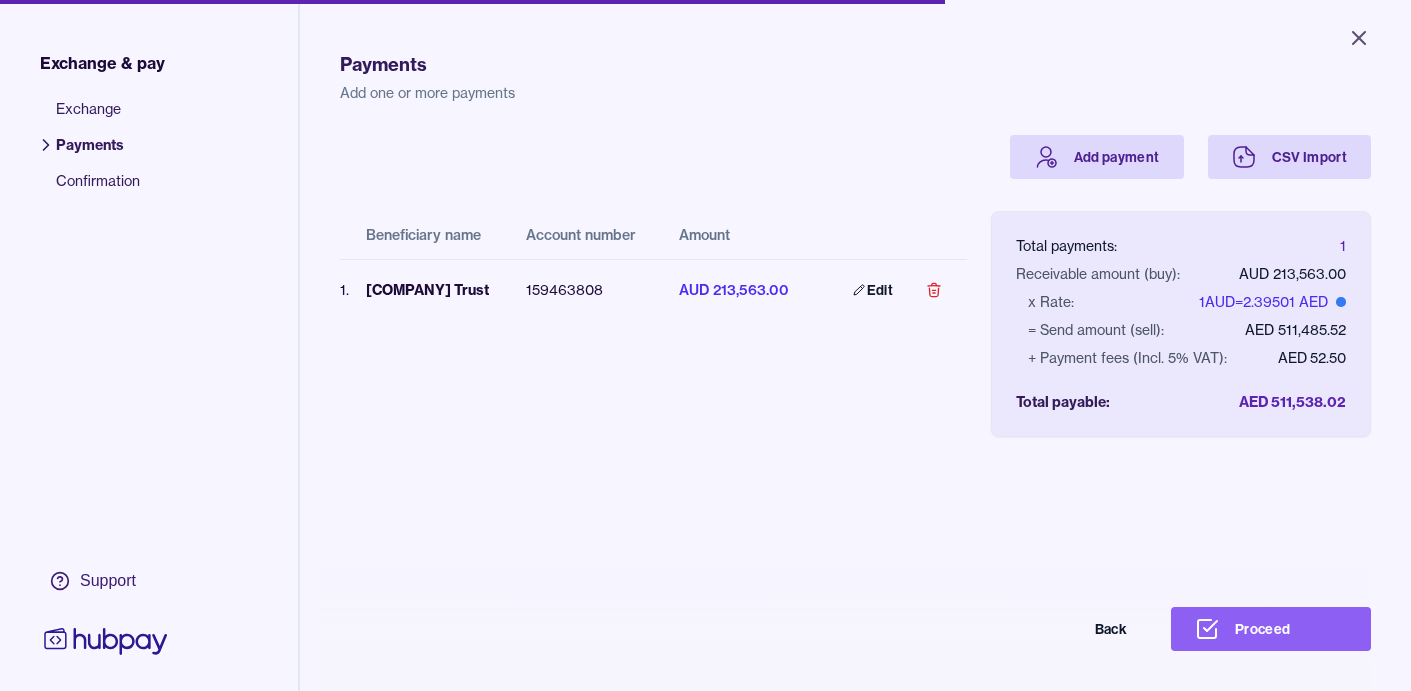 scroll, scrollTop: 11, scrollLeft: 0, axis: vertical 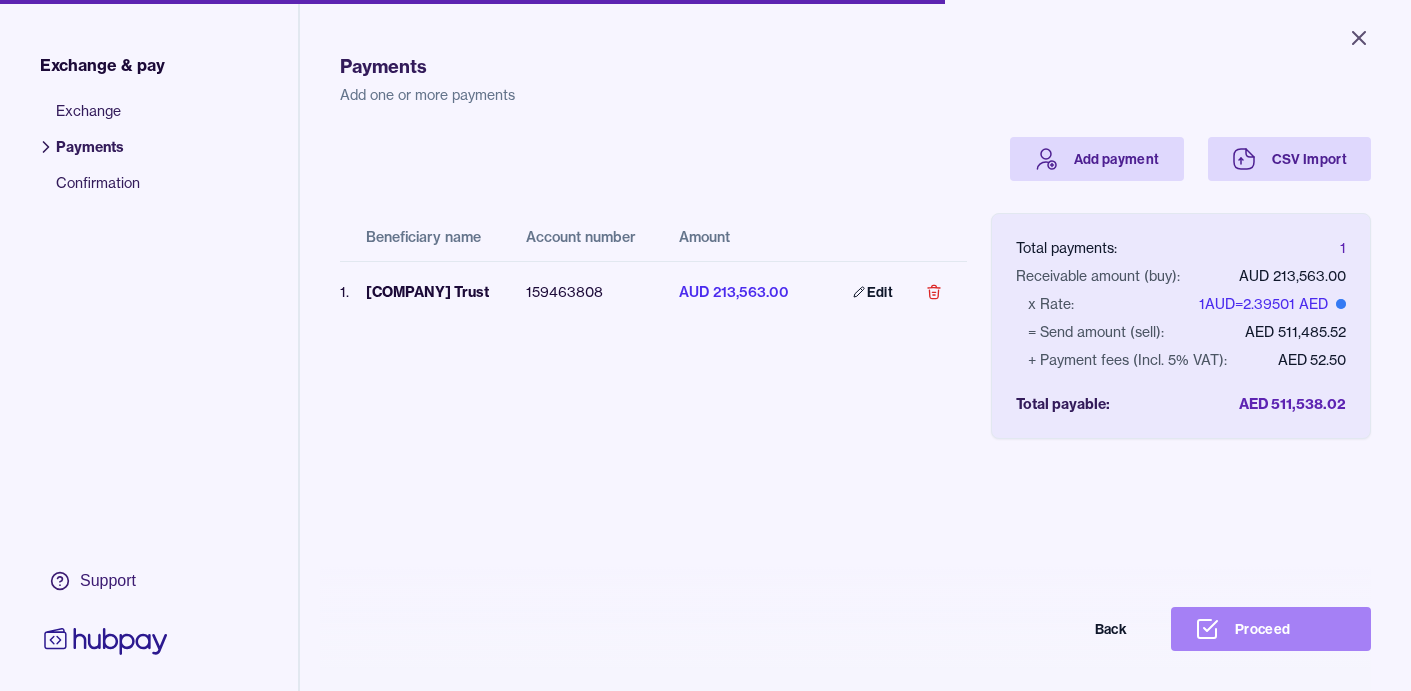 click on "Proceed" at bounding box center (1271, 629) 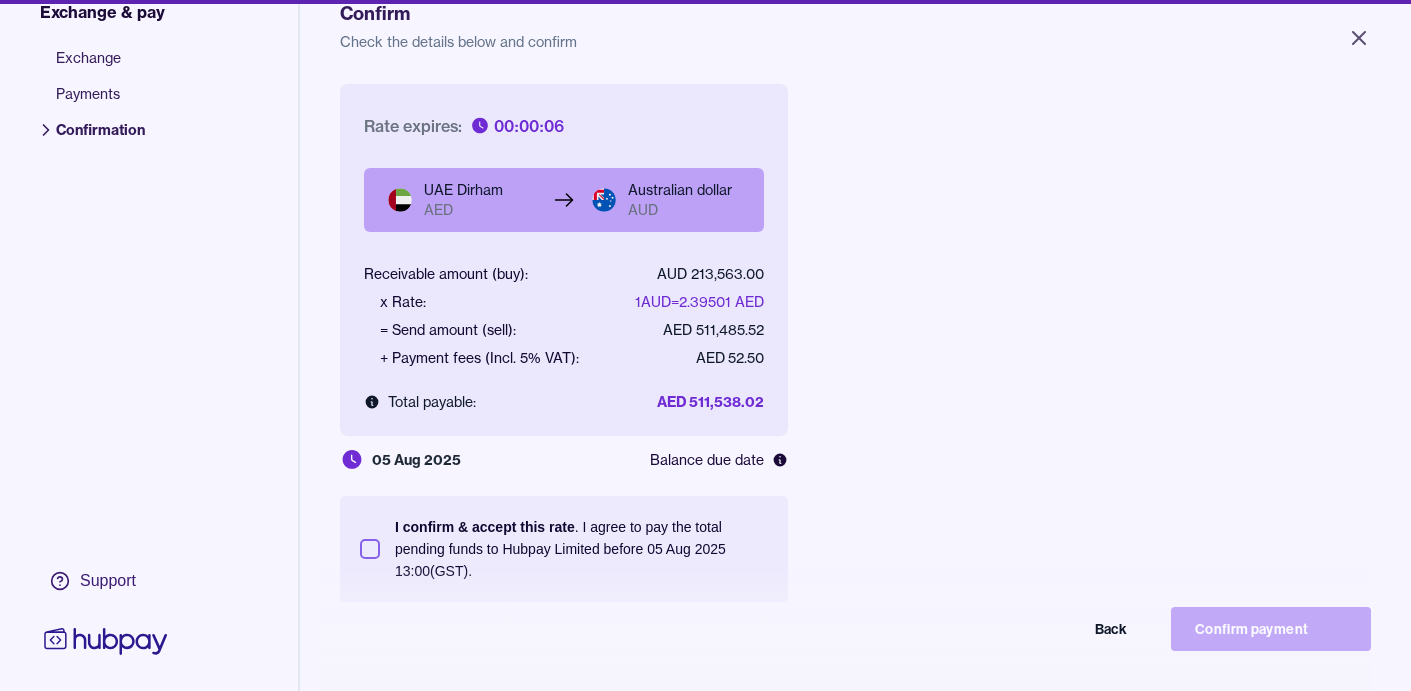 scroll, scrollTop: 66, scrollLeft: 0, axis: vertical 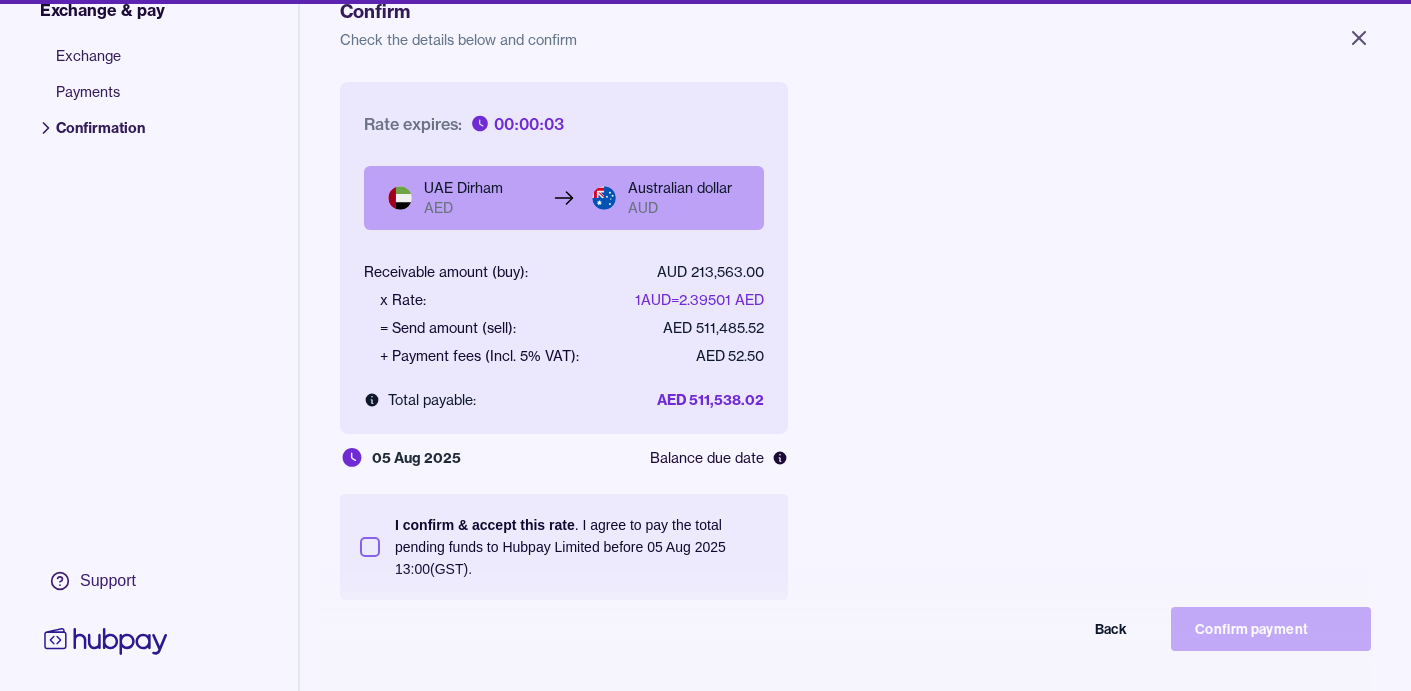 click on "I confirm & accept this rate . I agree to pay the total pending funds to Hubpay Limited before   05 Aug 2025   13:00  (GST)." at bounding box center [370, 547] 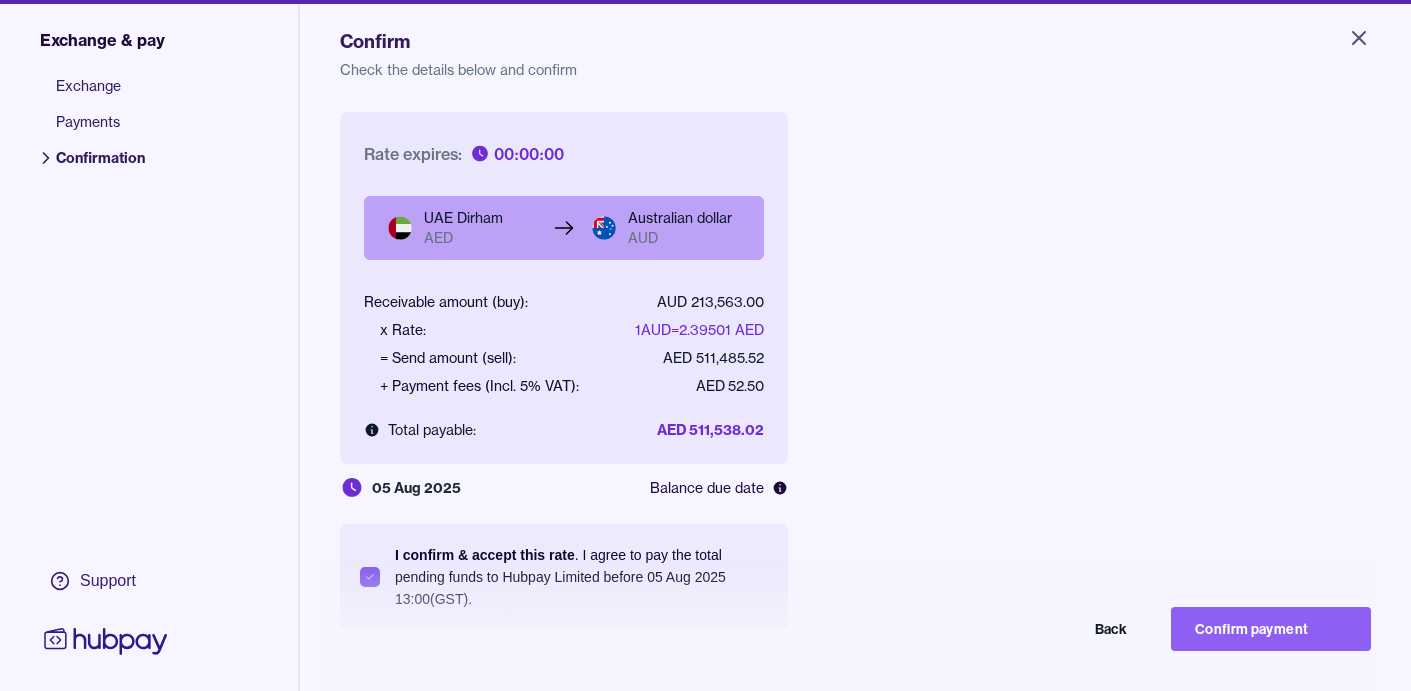scroll, scrollTop: 28, scrollLeft: 0, axis: vertical 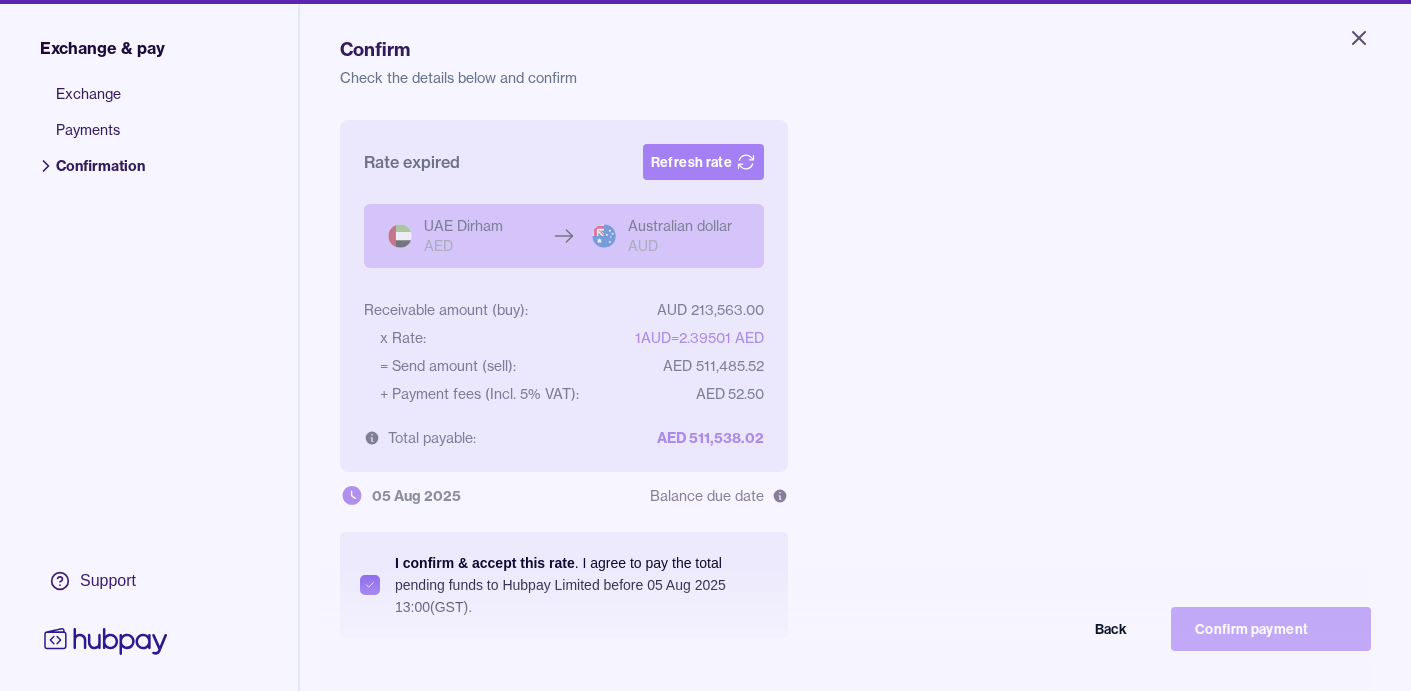 click on "Refresh rate" at bounding box center (703, 162) 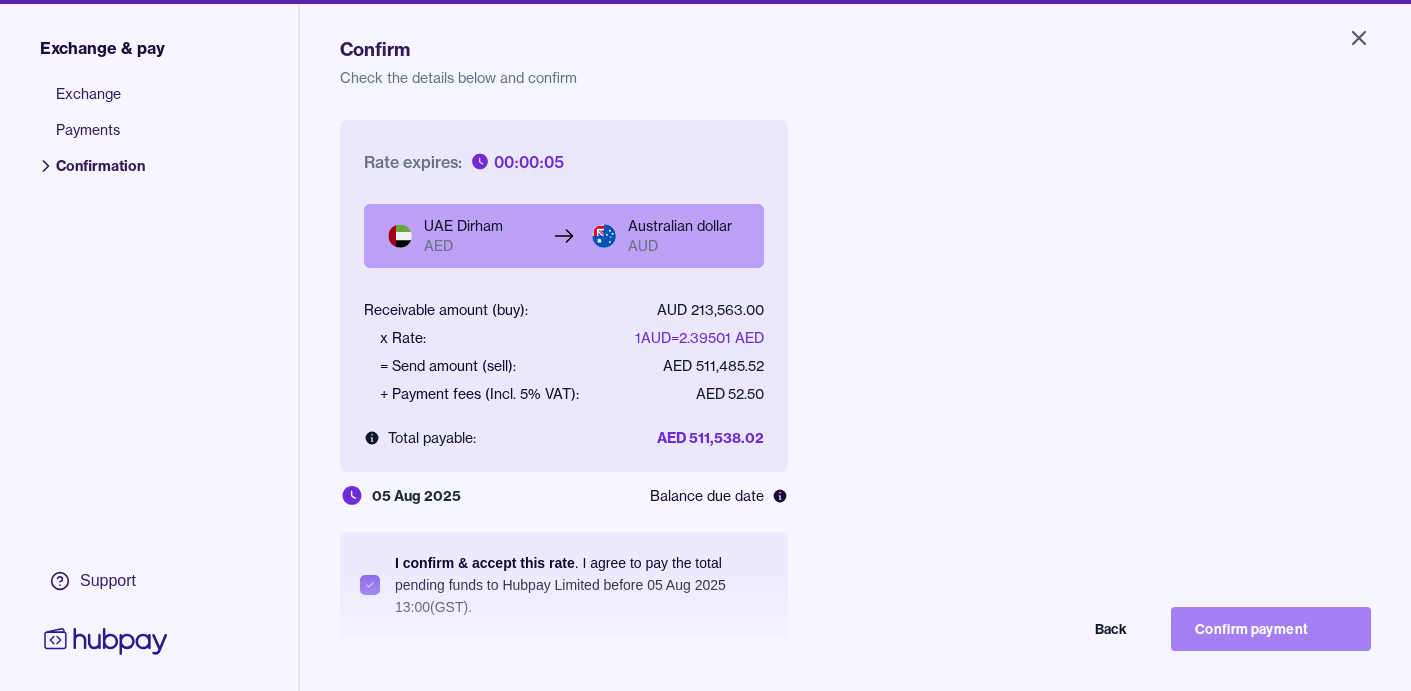 click on "Confirm payment" at bounding box center [1271, 629] 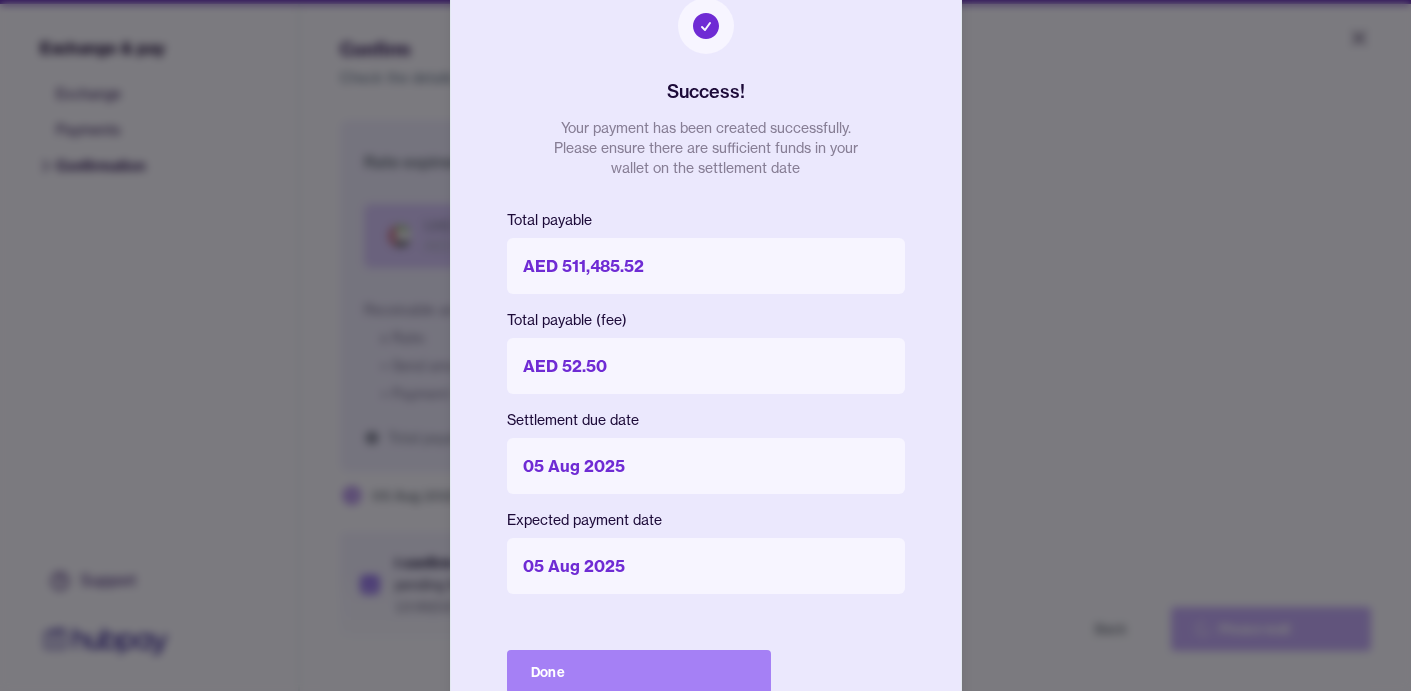 click on "Done" at bounding box center [639, 672] 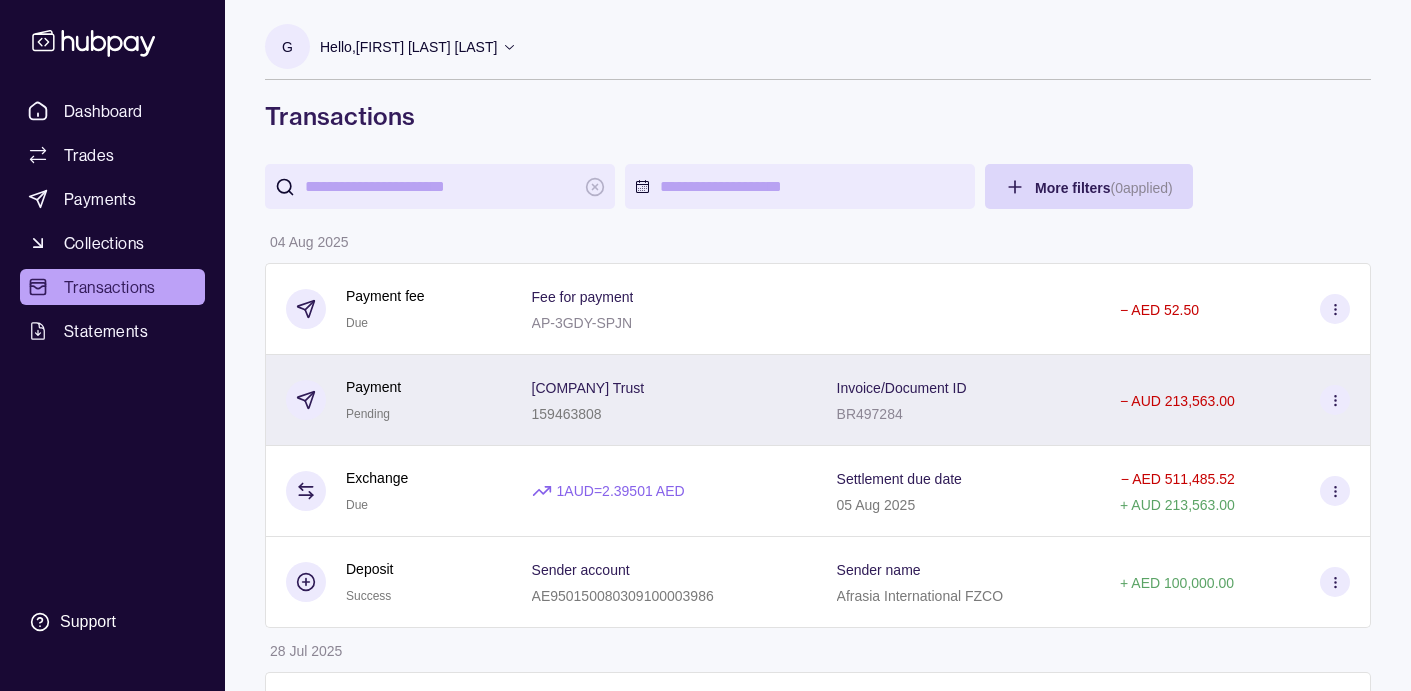 click 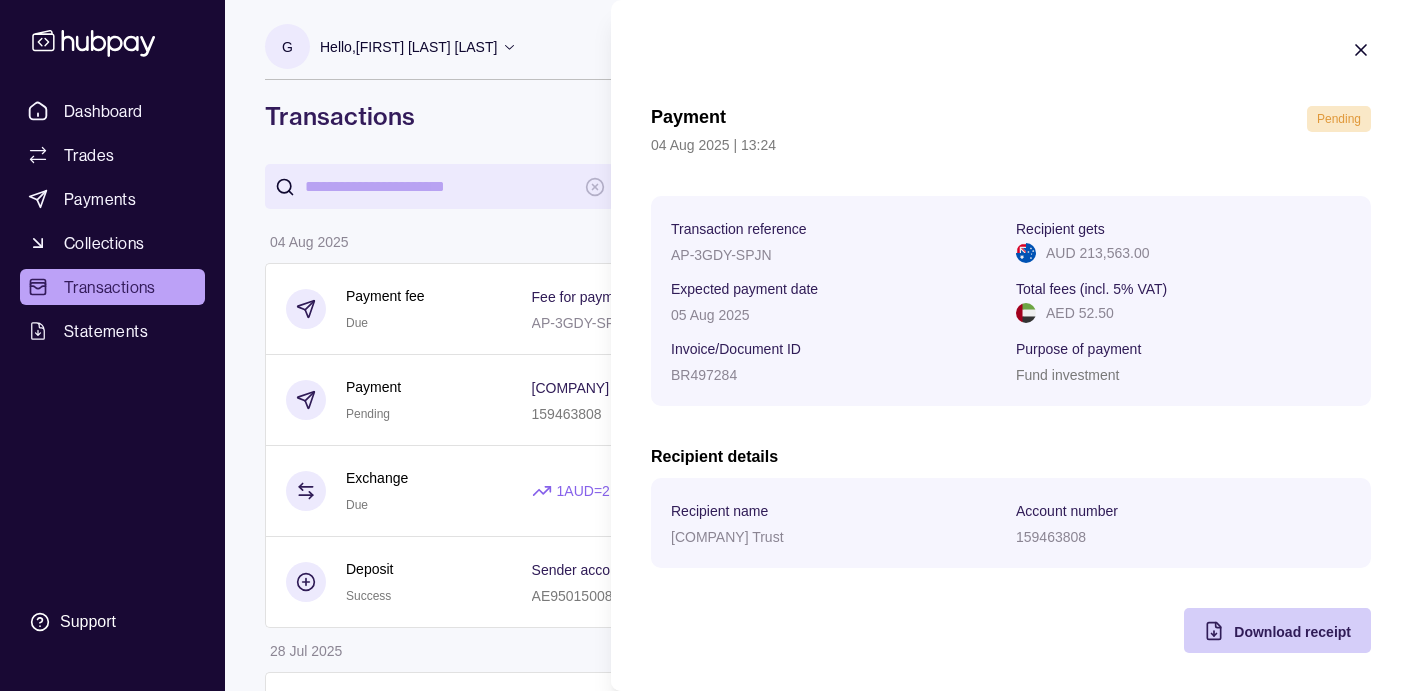 click on "Download receipt" at bounding box center [1292, 632] 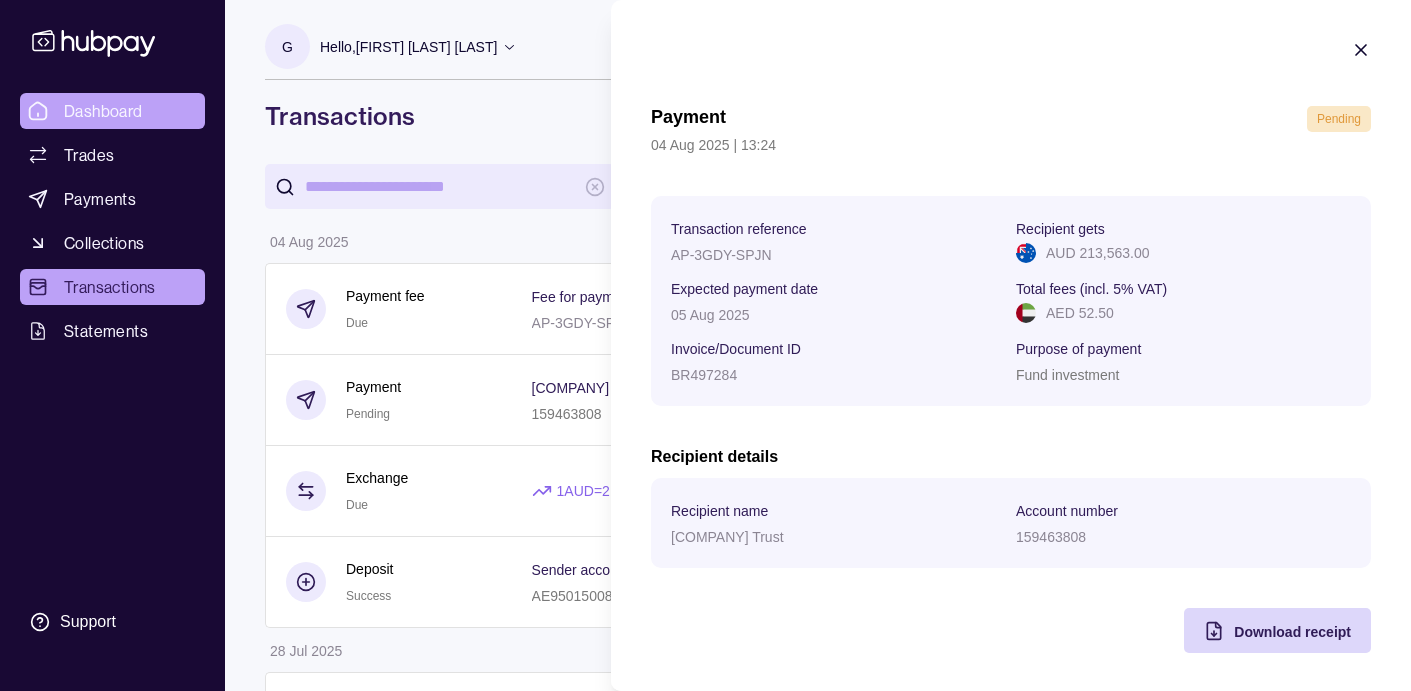 click on "Dashboard Trades Payments Collections Transactions Statements Support G Hello,  Gautam  Kumar Sarraf Afrasia International FZCO Account Terms and conditions Privacy policy Sign out Transactions More filters  ( 0  applied) Details Amount 04 Aug 2025 Payment fee Due Fee for payment AP-3GDY-SPJN −   AED 52.50 Payment Pending Barclay Wells Trust 159463808 Invoice/Document ID BR497284 −   AUD 213,563.00 Exchange Due 1  AUD  =  2.39501   AED Settlement due date 05 Aug 2025 −   AED 511,485.52 +   AUD 213,563.00 Deposit Success Sender account AE950150080309100003986 Sender name Afrasia International FZCO +   AED 100,000.00 28 Jul 2025 Deposit Success Sender account AE950150080309100003986 Sender name Afrasia International FZCO +   AED 230,000.00 Deposit Success Sender account AE280330000019101113454 Sender name Afrasia International FZCO +   AED 150,000.00 21 Jul 2025 Payment fee Paid Fee for payment AP-4LWQ-ZWWP −   AED 52.50 Payment Success Gautam Kumar Sarraf AE470330000019010271351 Invoice/Document ID –" at bounding box center [705, 1174] 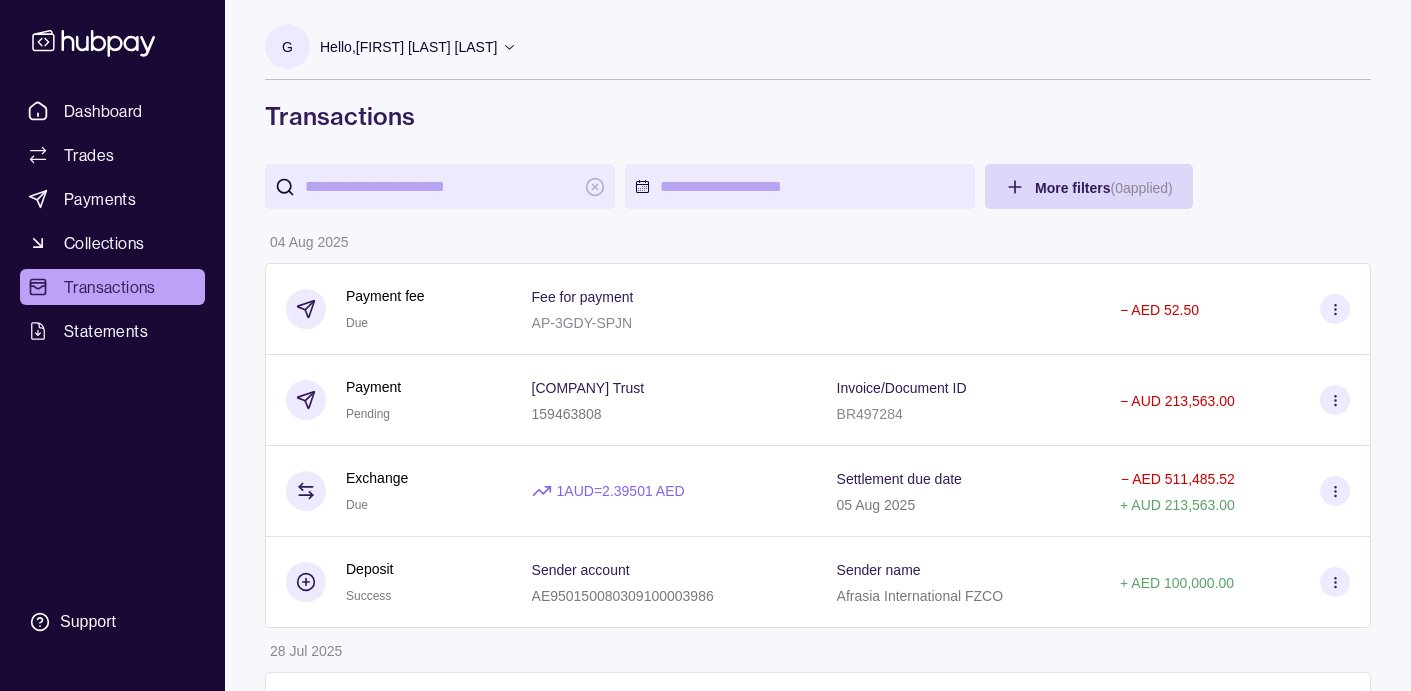 scroll, scrollTop: 0, scrollLeft: 0, axis: both 